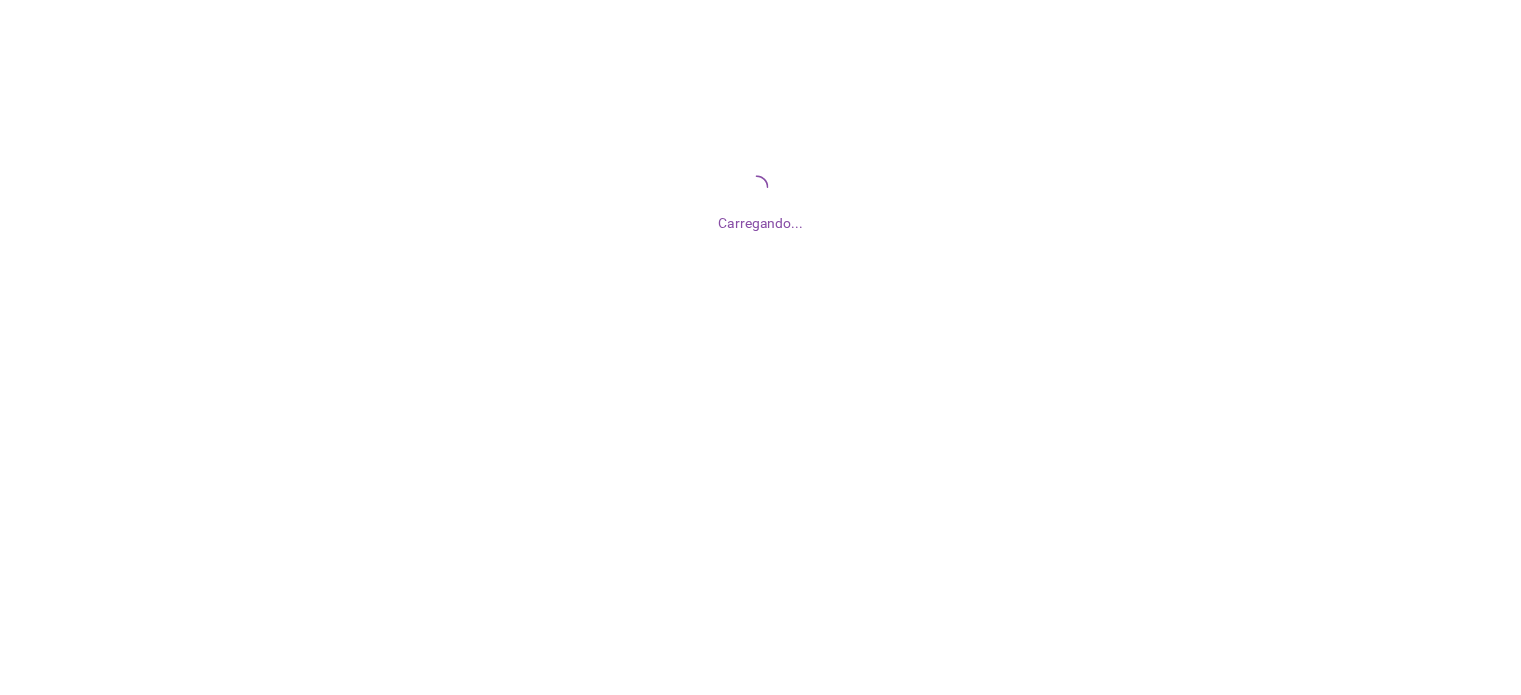 scroll, scrollTop: 0, scrollLeft: 0, axis: both 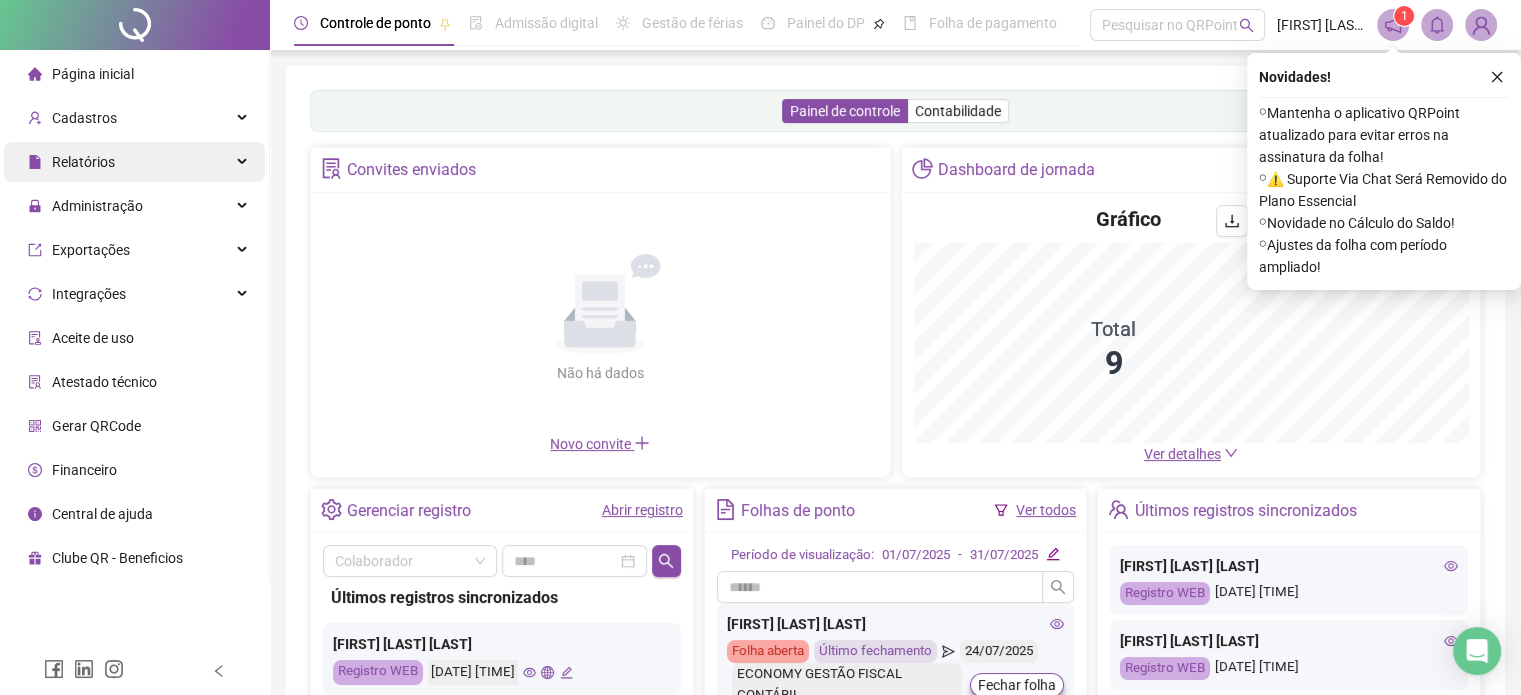click on "Relatórios" at bounding box center [134, 162] 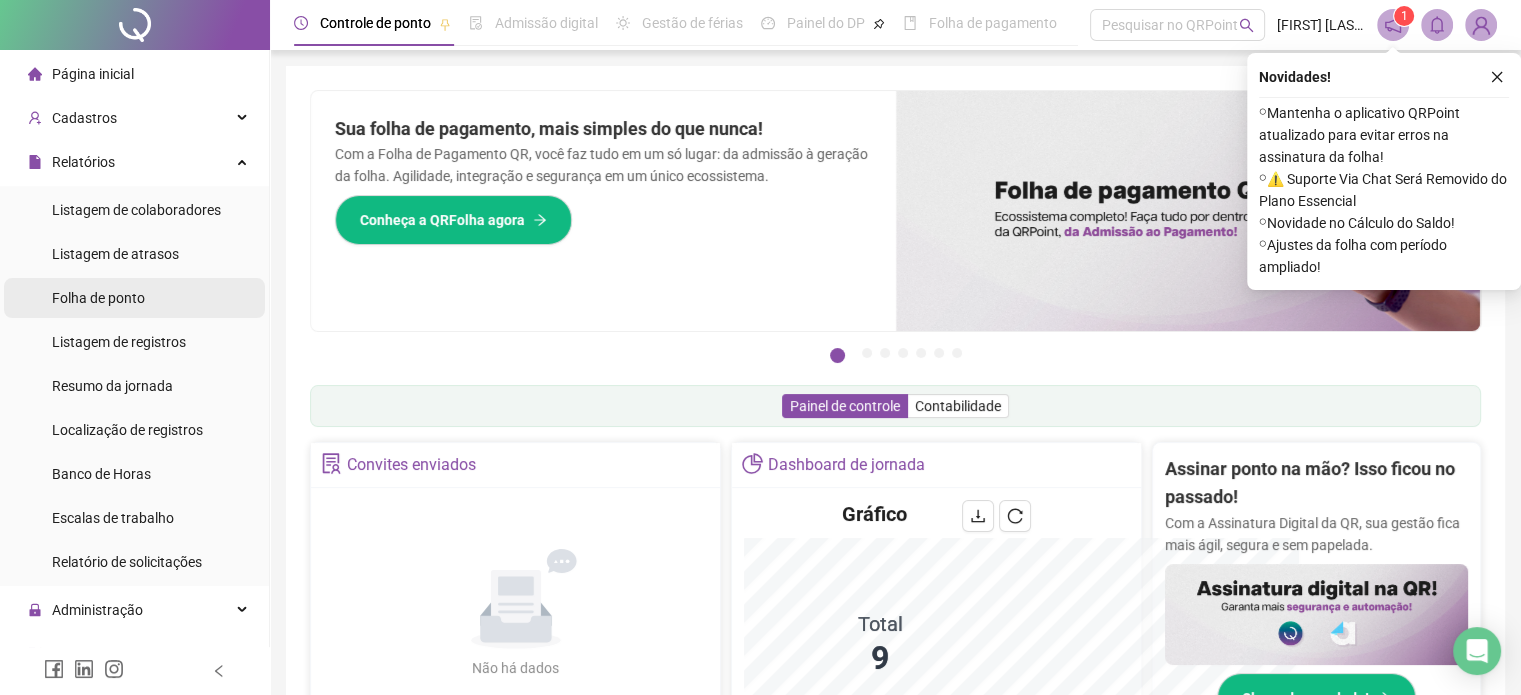 click on "Folha de ponto" at bounding box center (98, 298) 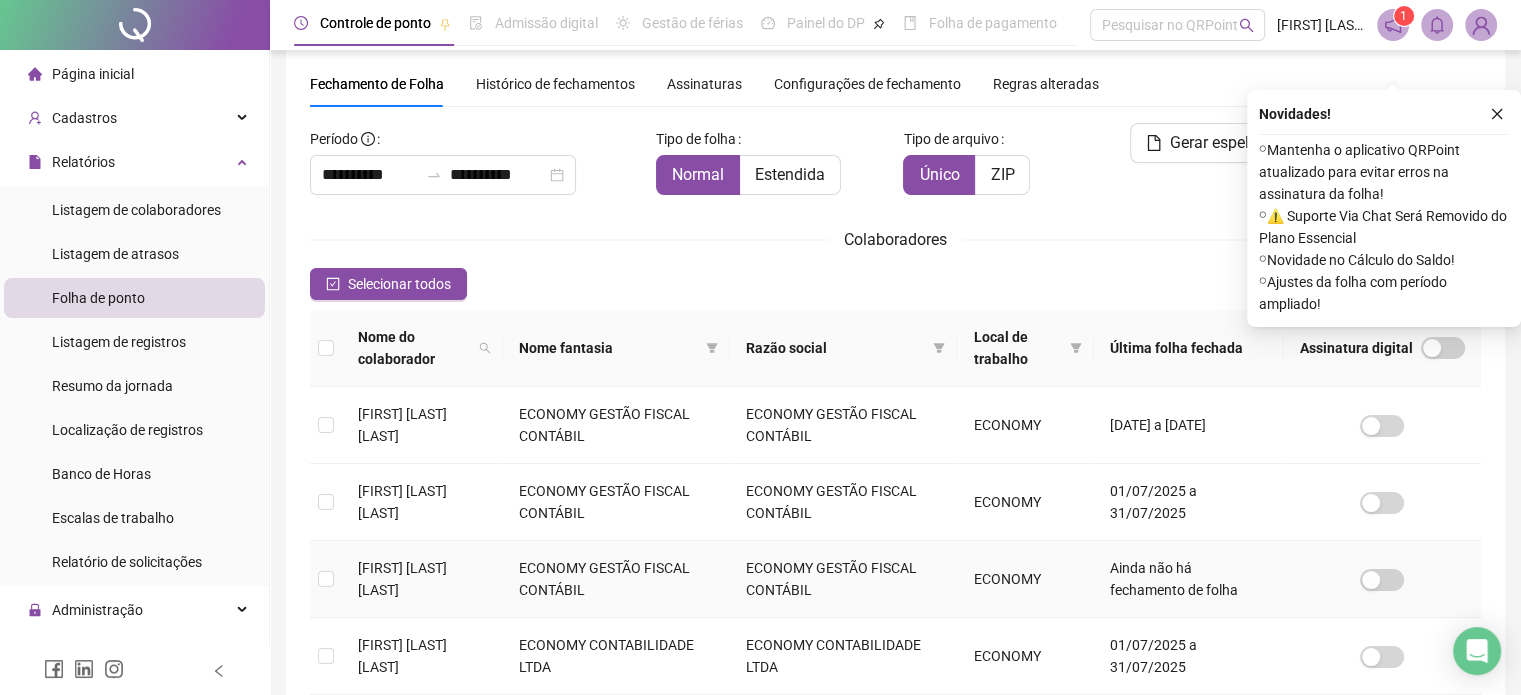 scroll, scrollTop: 161, scrollLeft: 0, axis: vertical 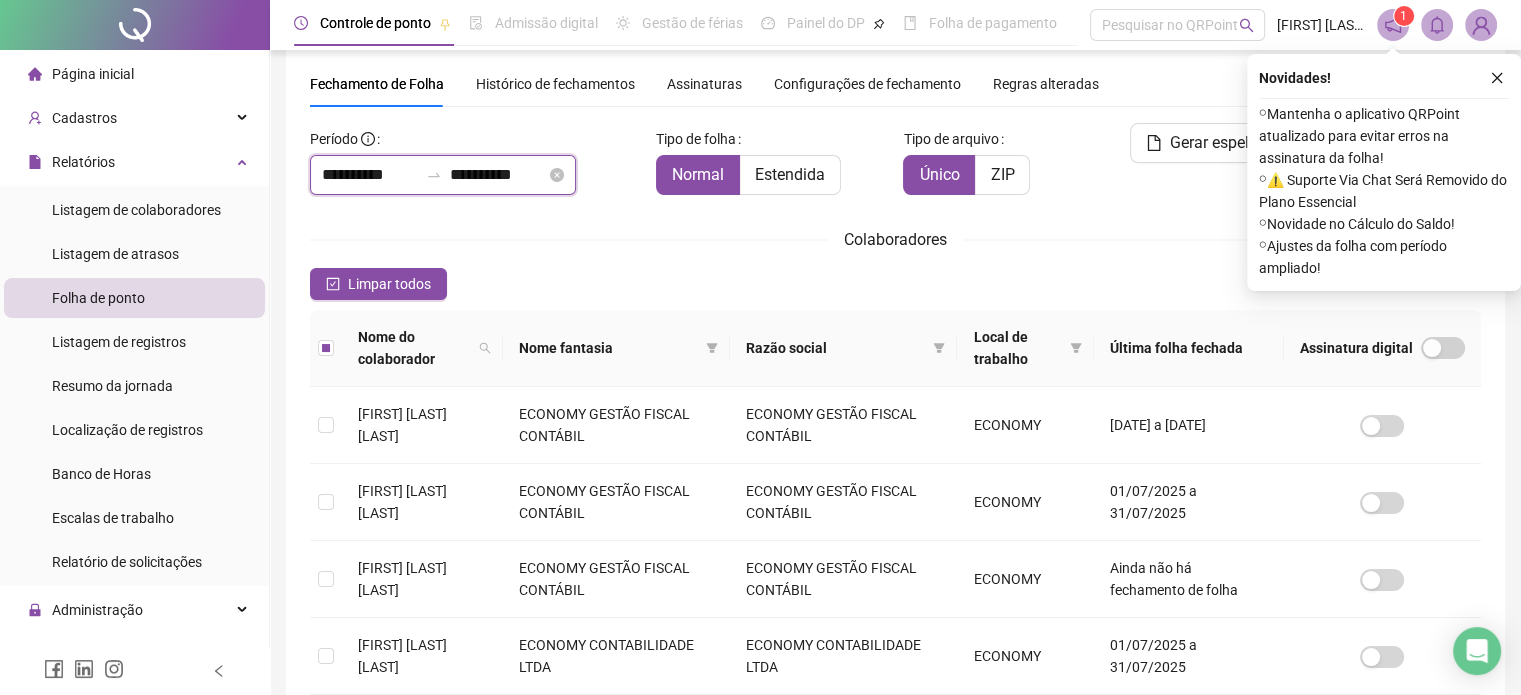 click on "**********" at bounding box center (498, 175) 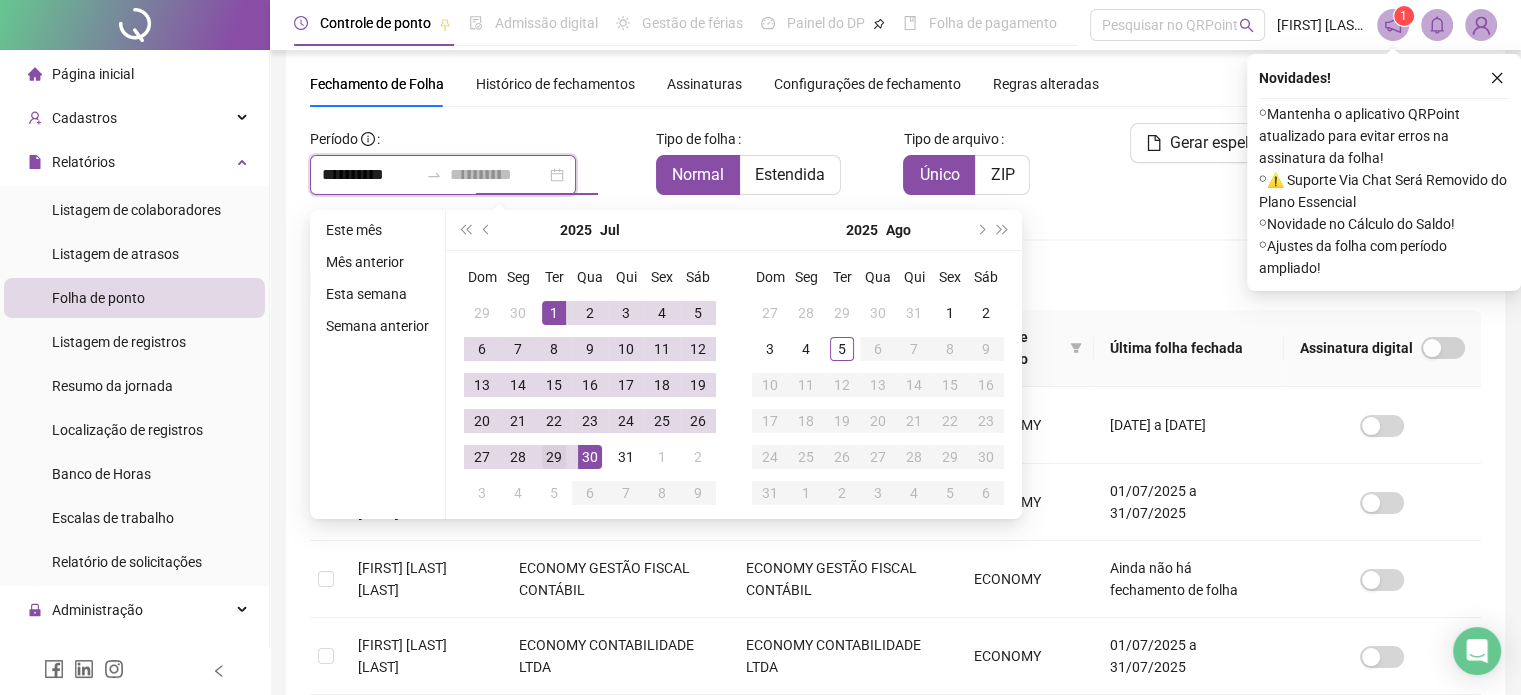type on "**********" 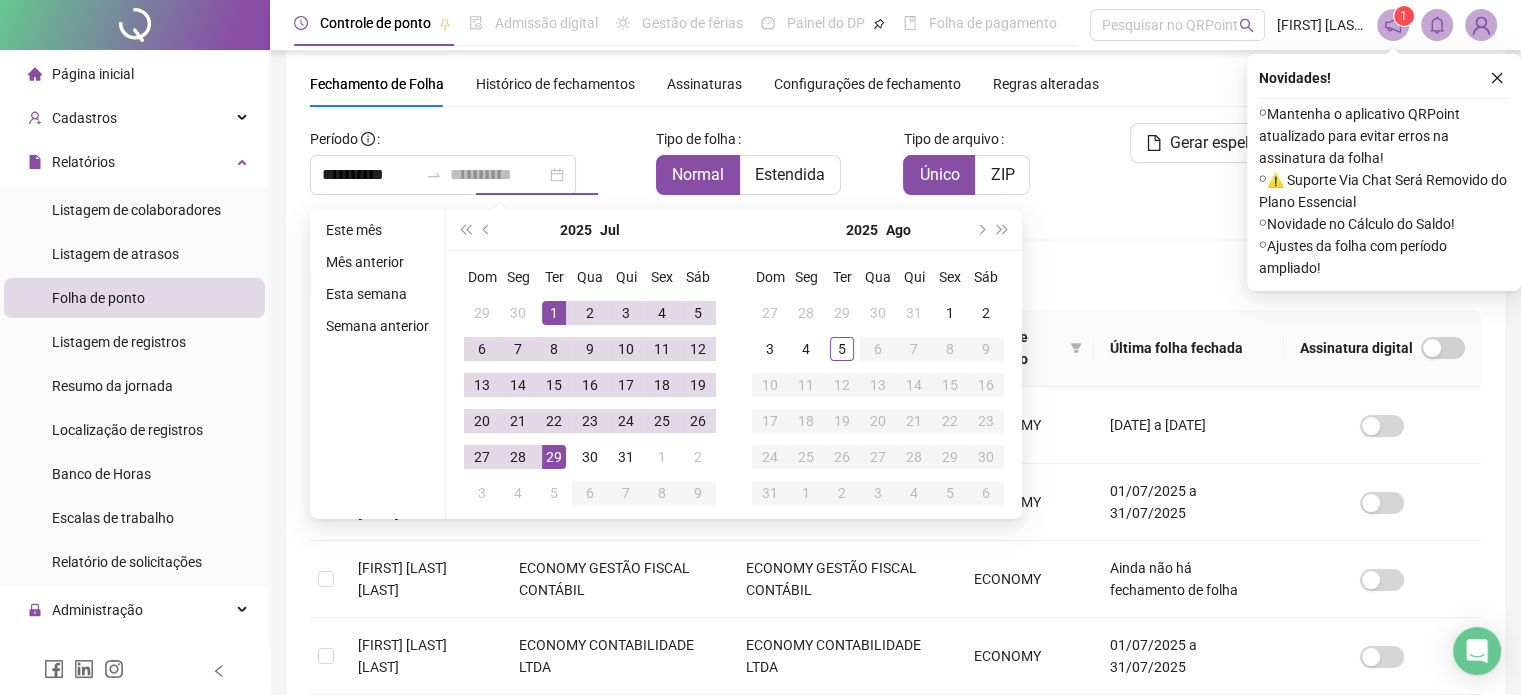 click on "29" at bounding box center [554, 457] 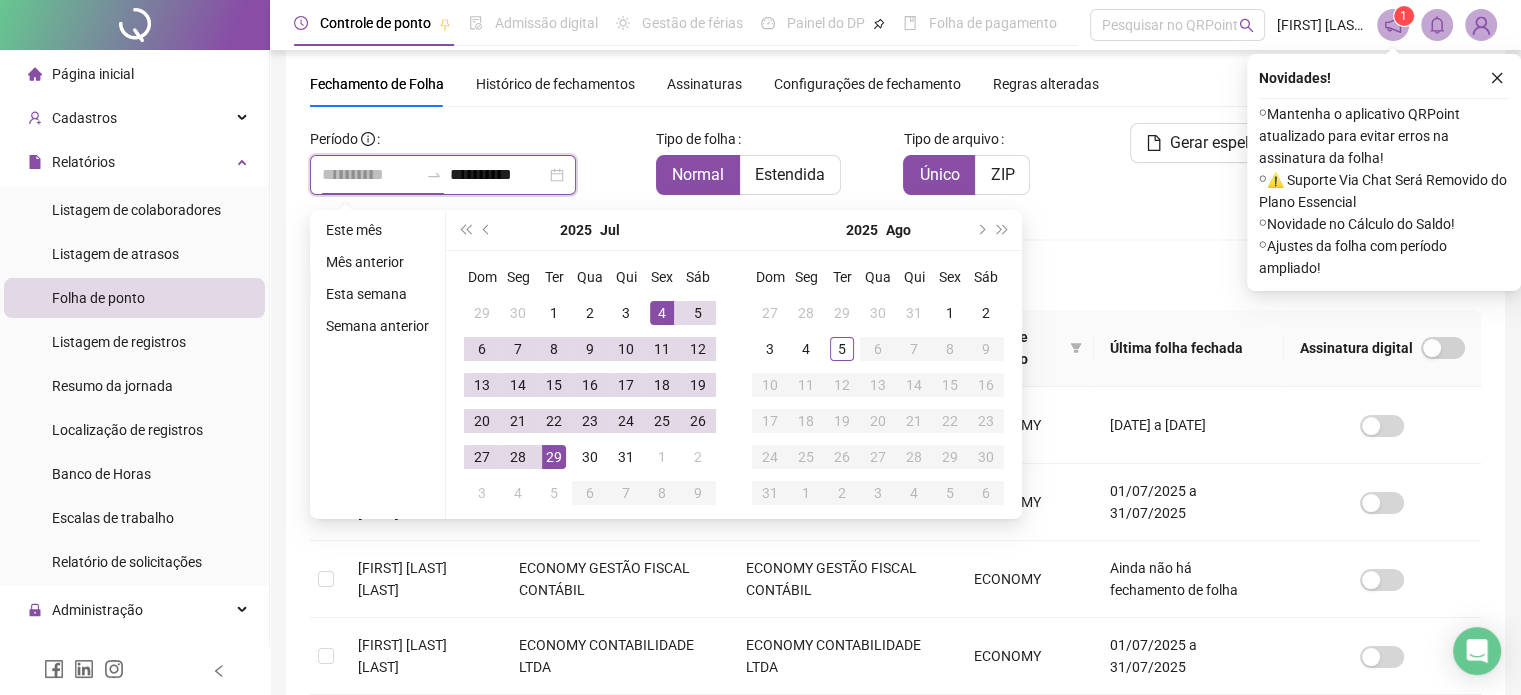 type on "**********" 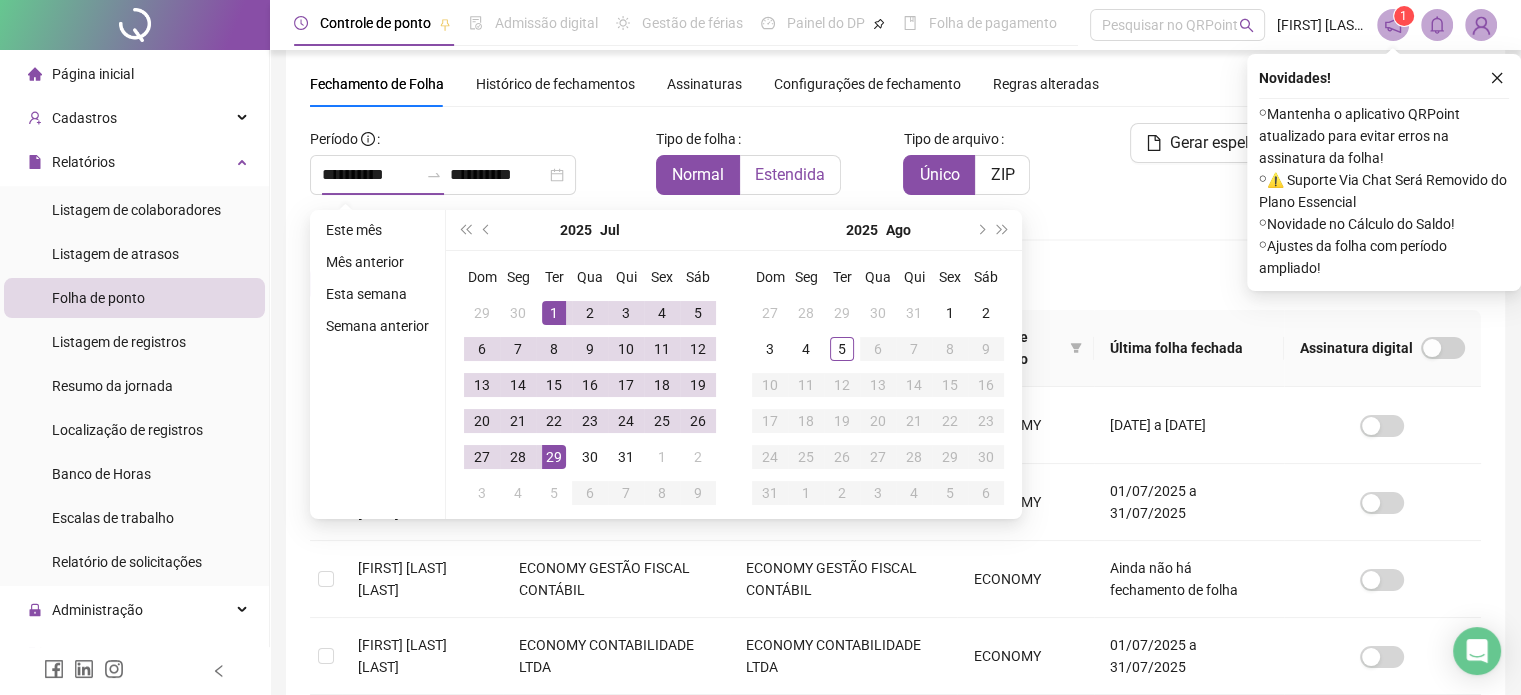 click on "Estendida" at bounding box center [790, 174] 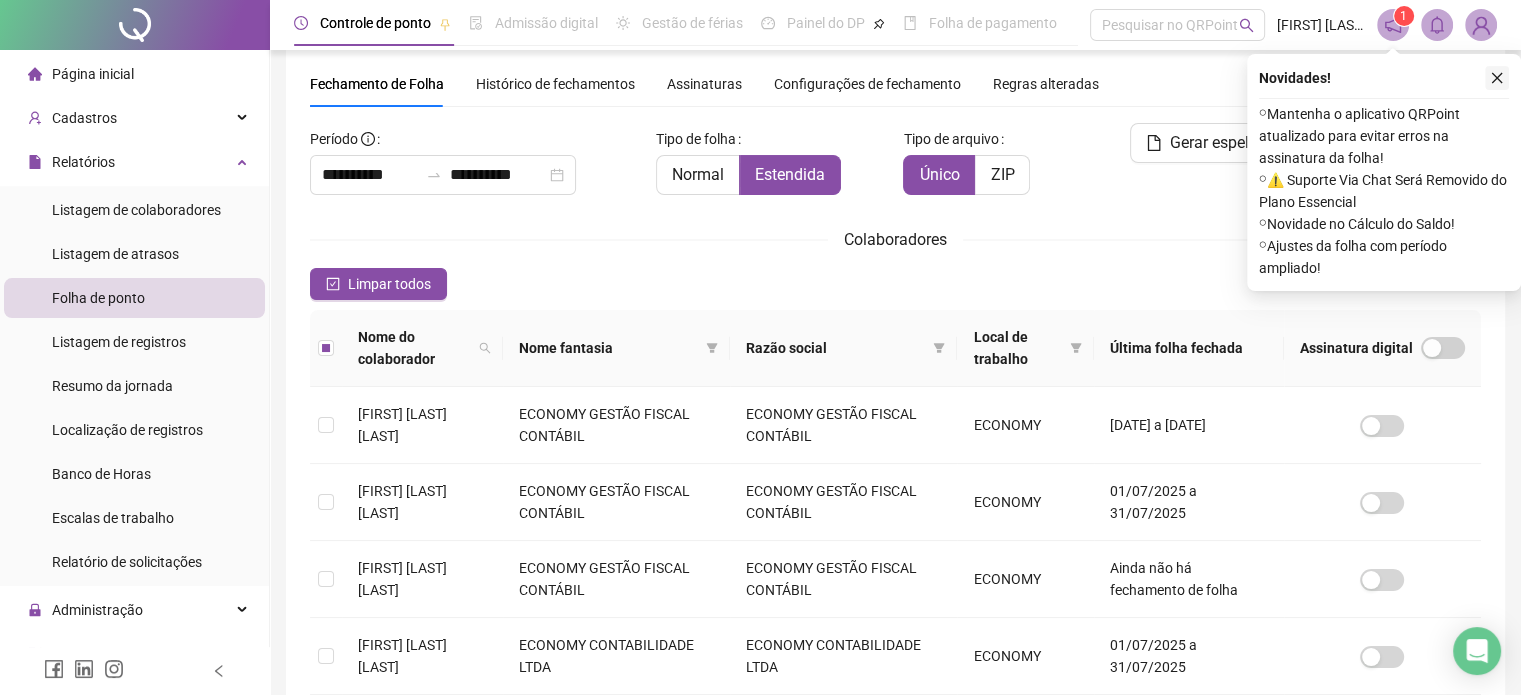 click 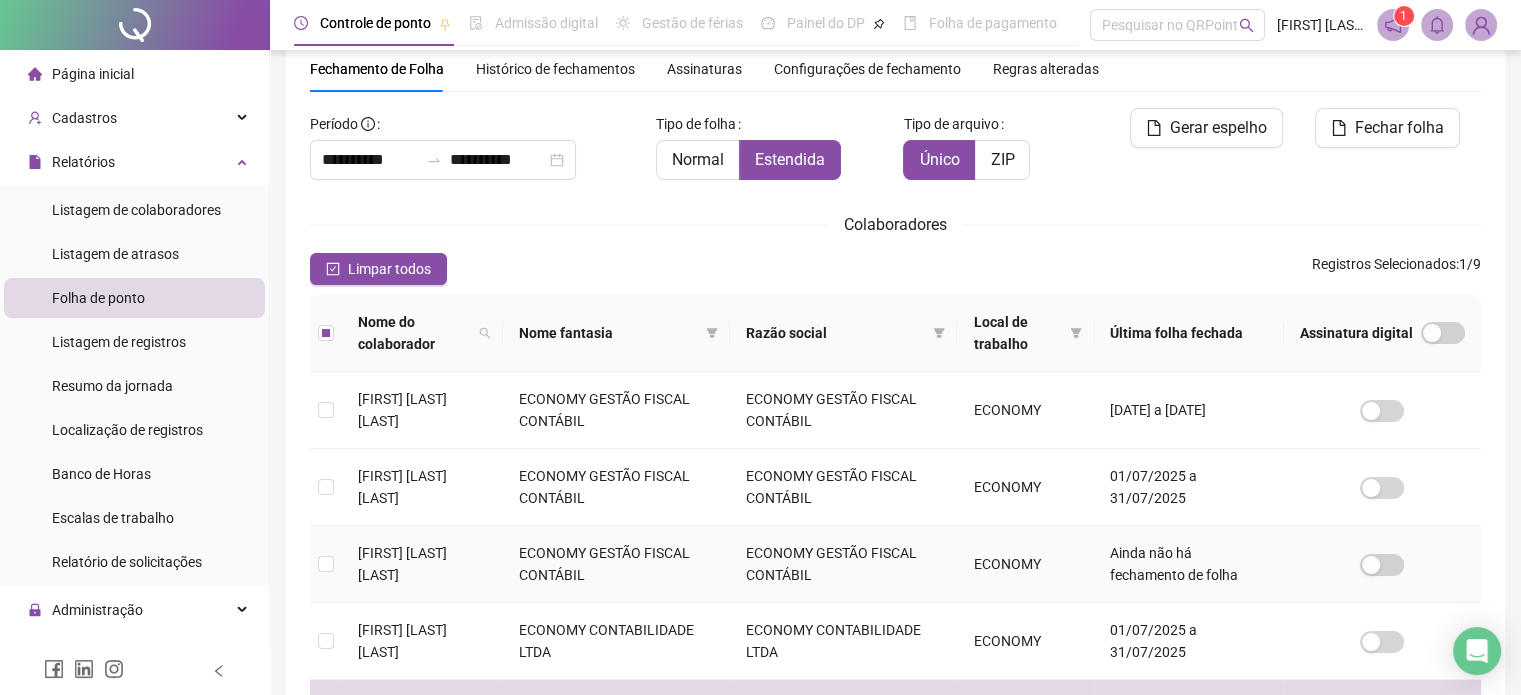 scroll, scrollTop: 61, scrollLeft: 0, axis: vertical 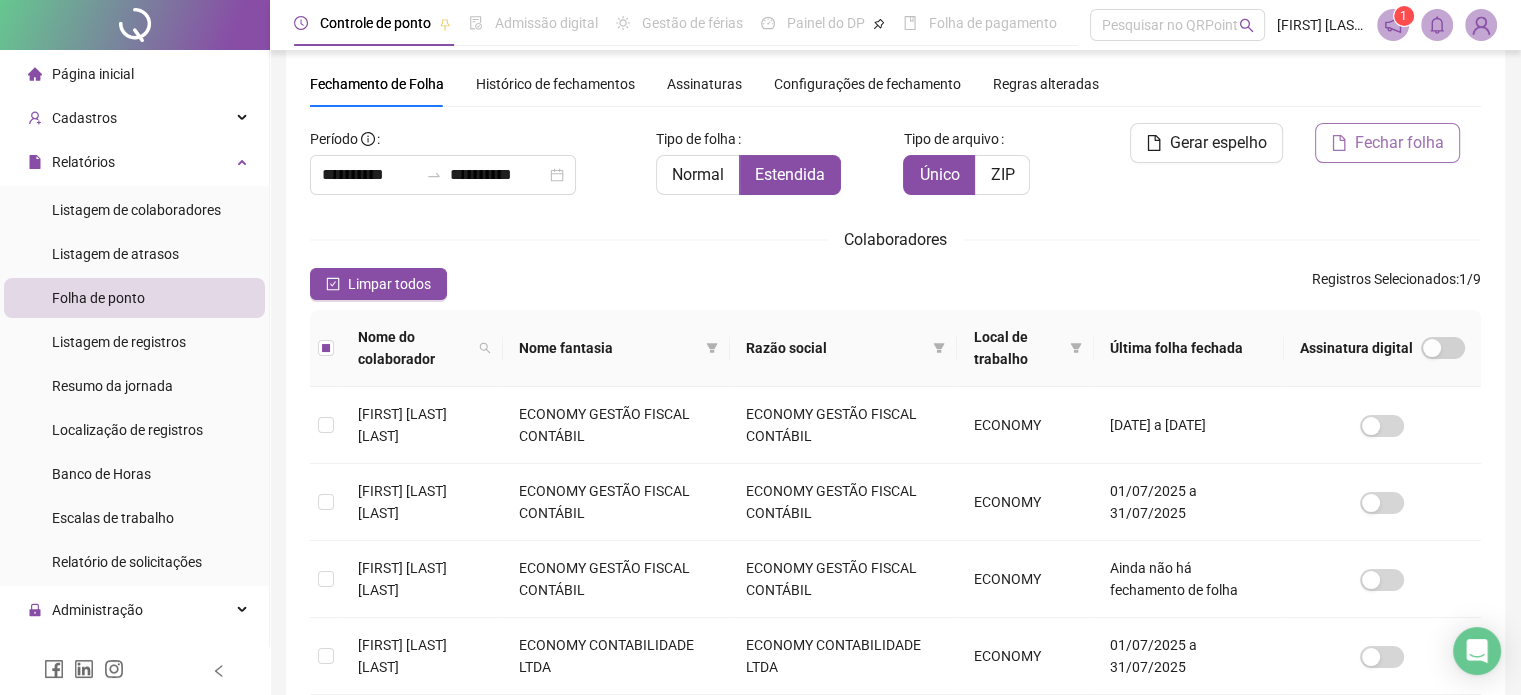 click on "Fechar folha" at bounding box center (1399, 143) 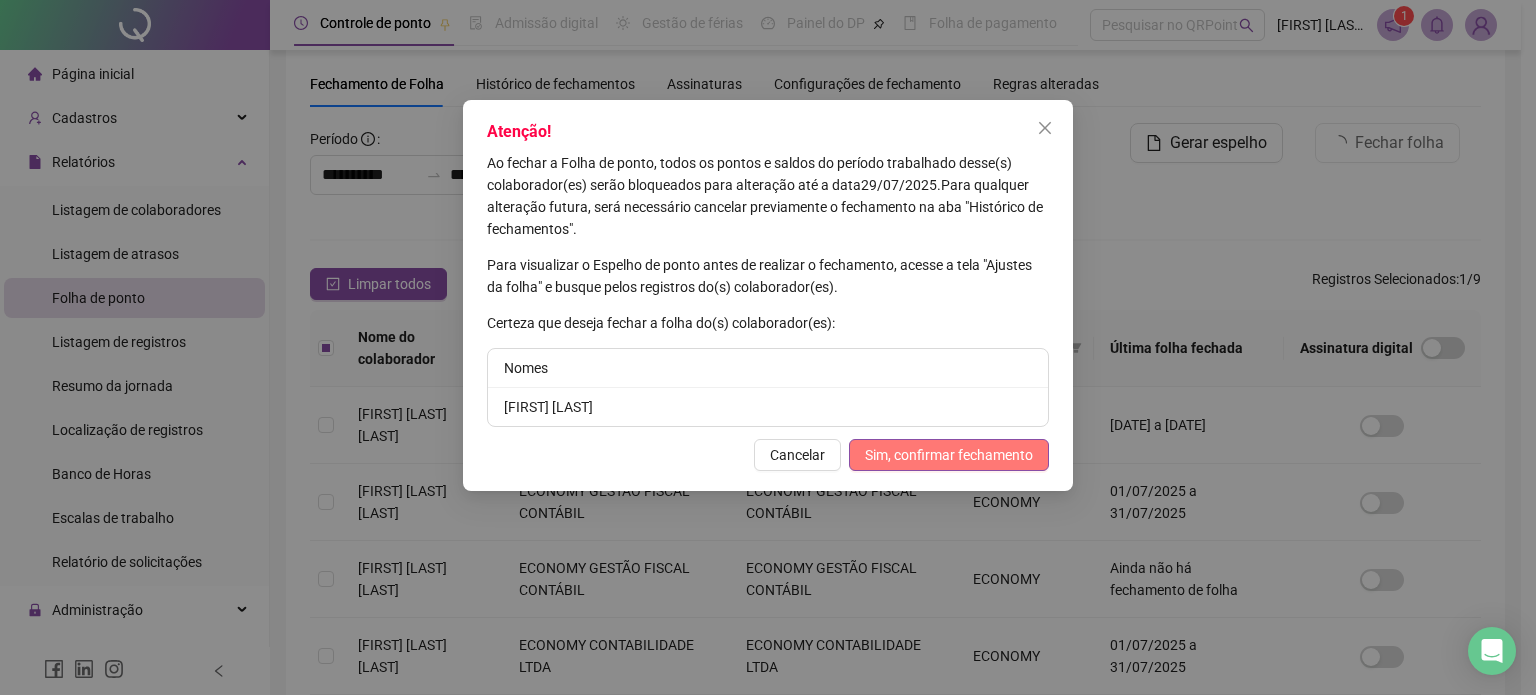 click on "Sim, confirmar fechamento" at bounding box center [949, 455] 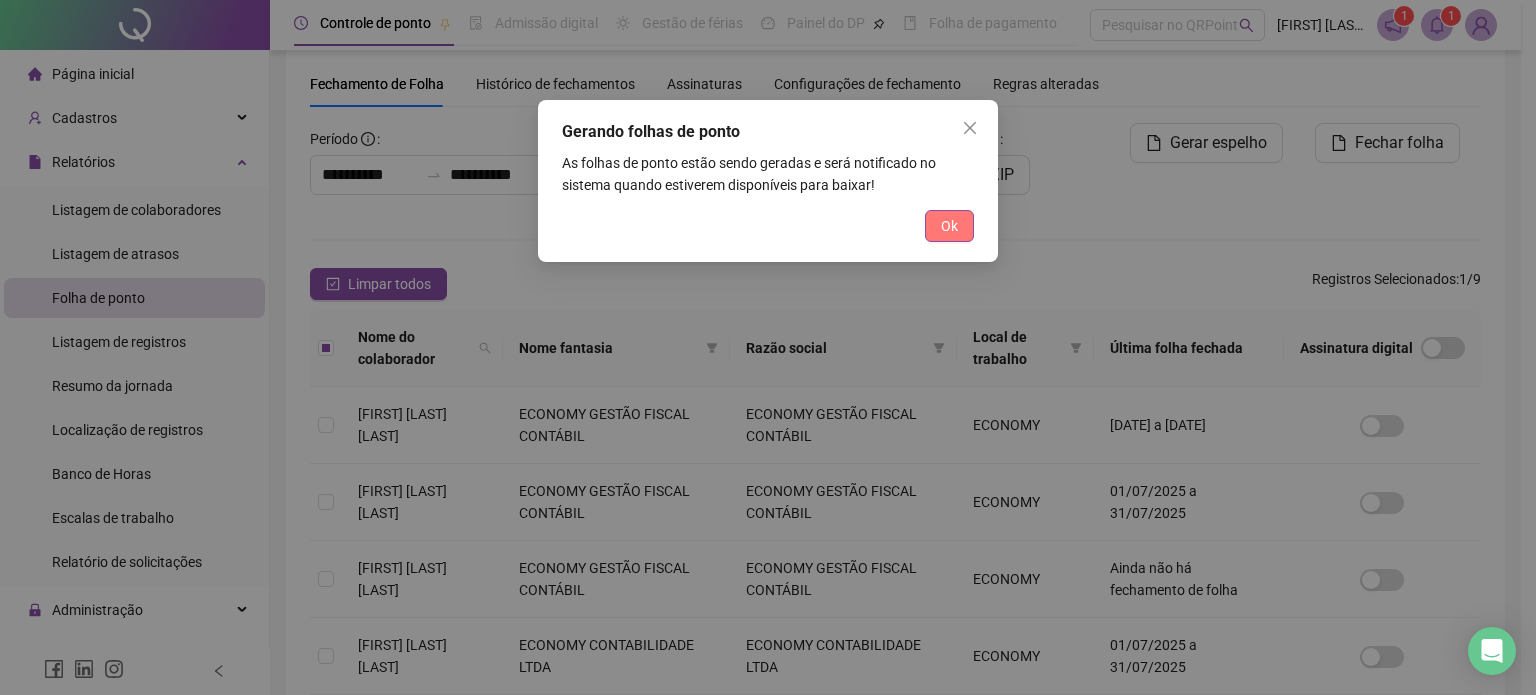 click on "Ok" at bounding box center [949, 226] 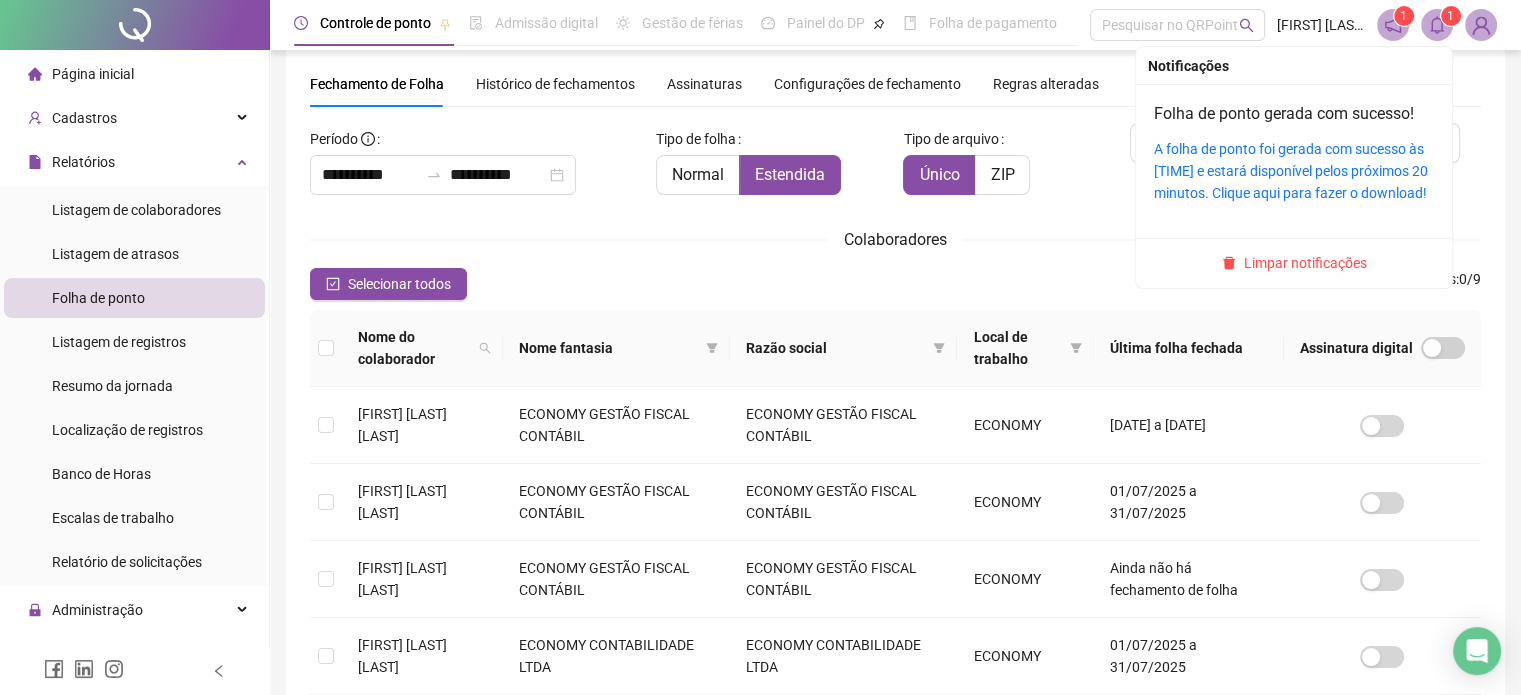 click 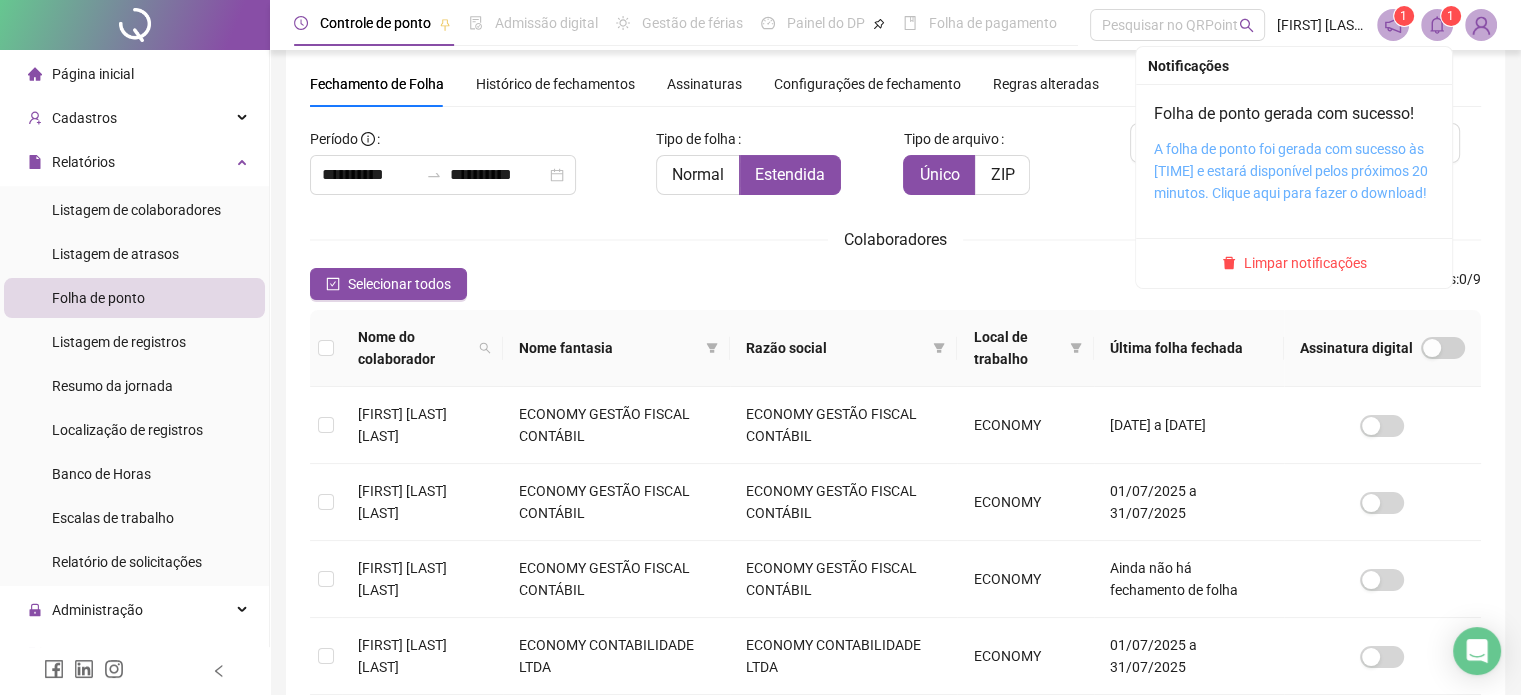 click on "A folha de ponto foi gerada com sucesso às [TIME] e estará disponível pelos próximos 20 minutos.
Clique aqui para fazer o download!" at bounding box center (1291, 171) 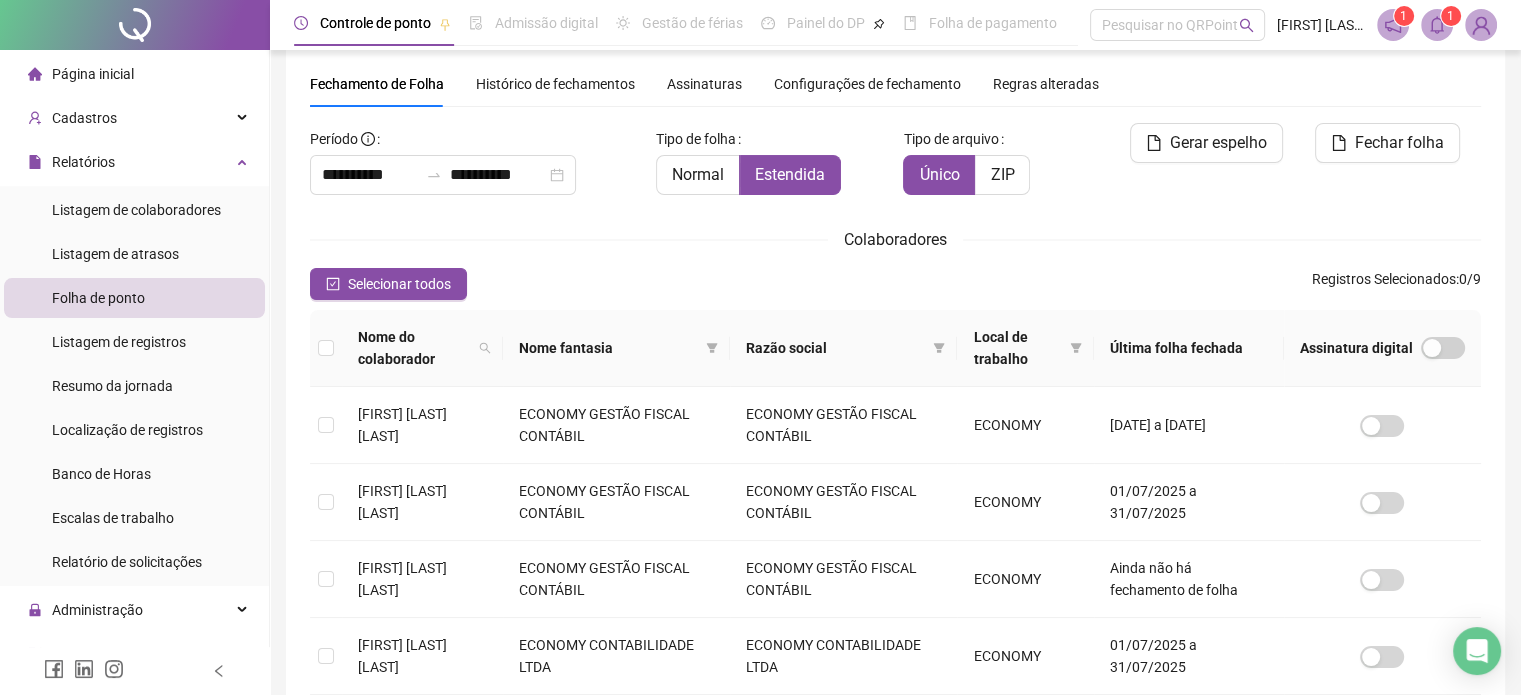 click on "Histórico de fechamentos" at bounding box center (555, 84) 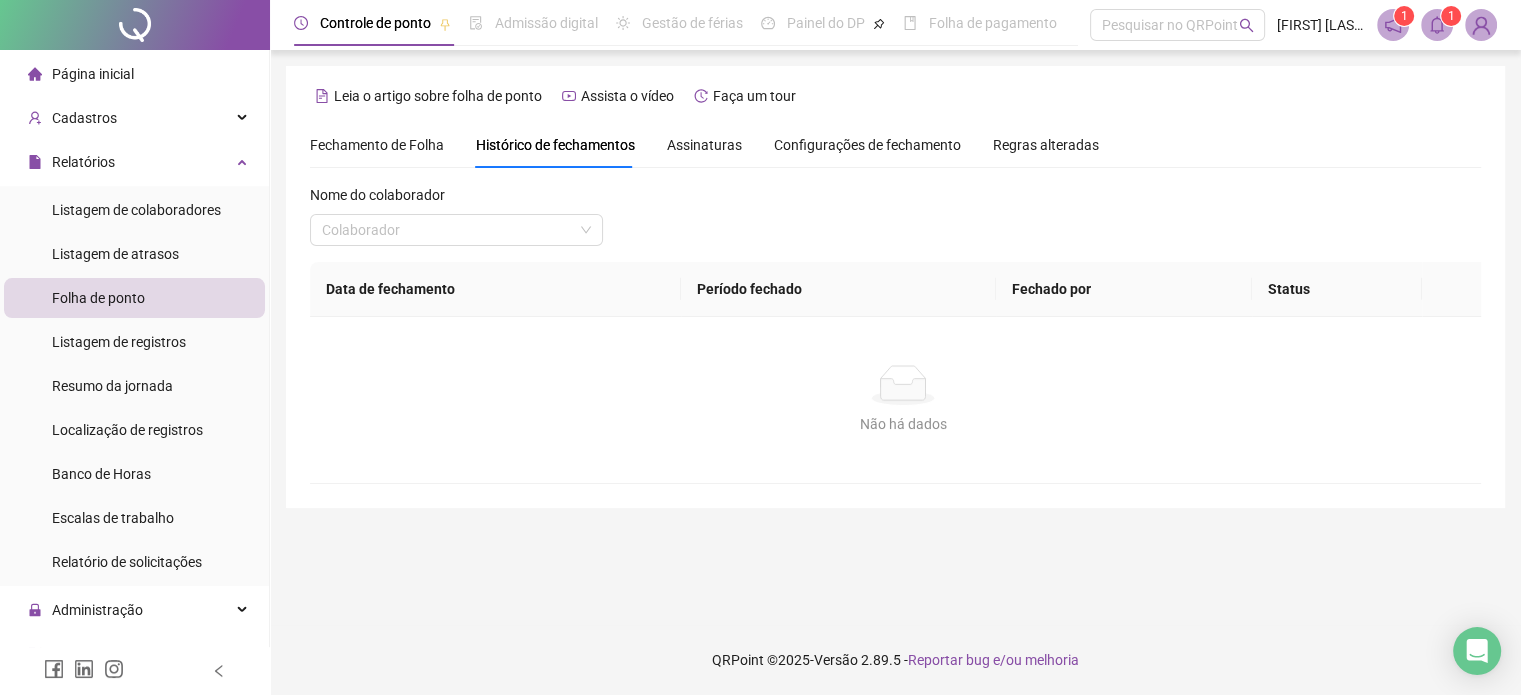 scroll, scrollTop: 0, scrollLeft: 0, axis: both 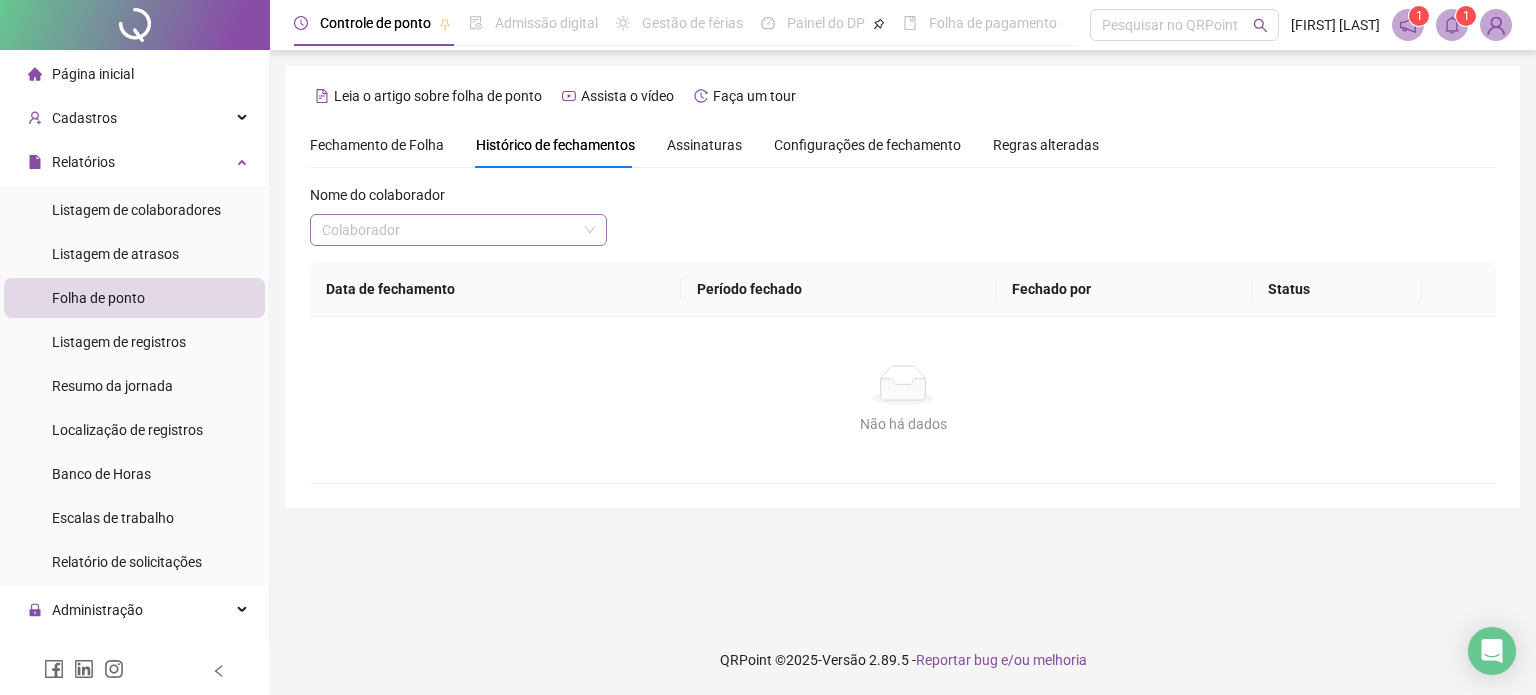 click at bounding box center (449, 230) 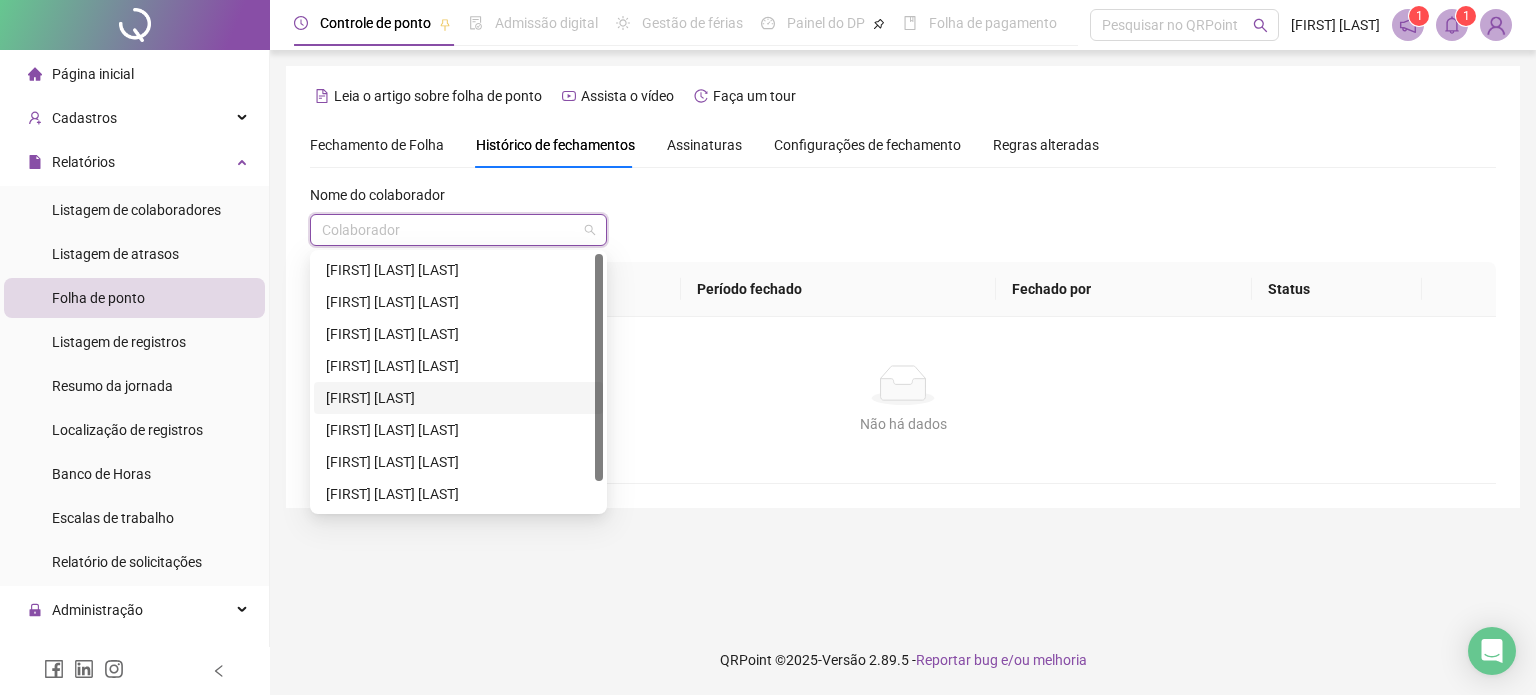 click on "[FIRST] [LAST]" at bounding box center [458, 398] 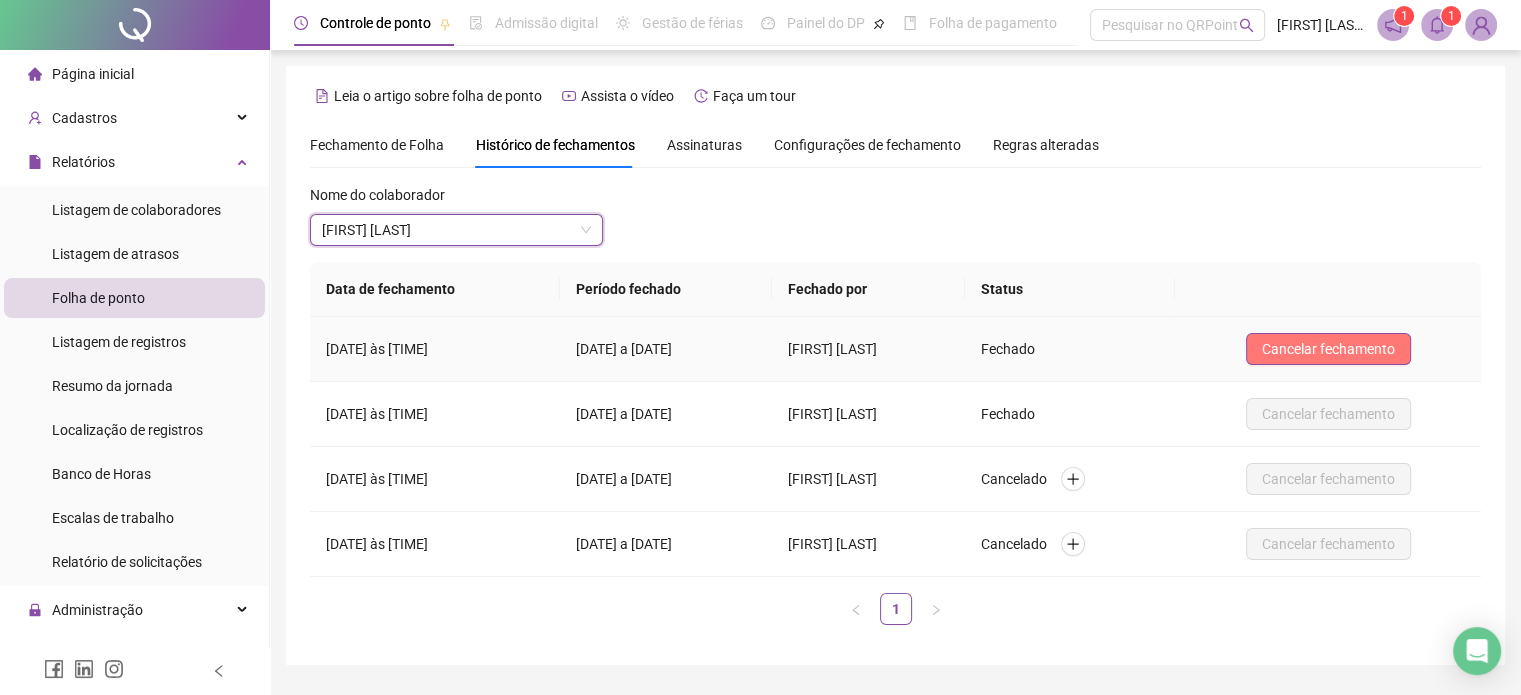 click on "Cancelar fechamento" at bounding box center [1328, 349] 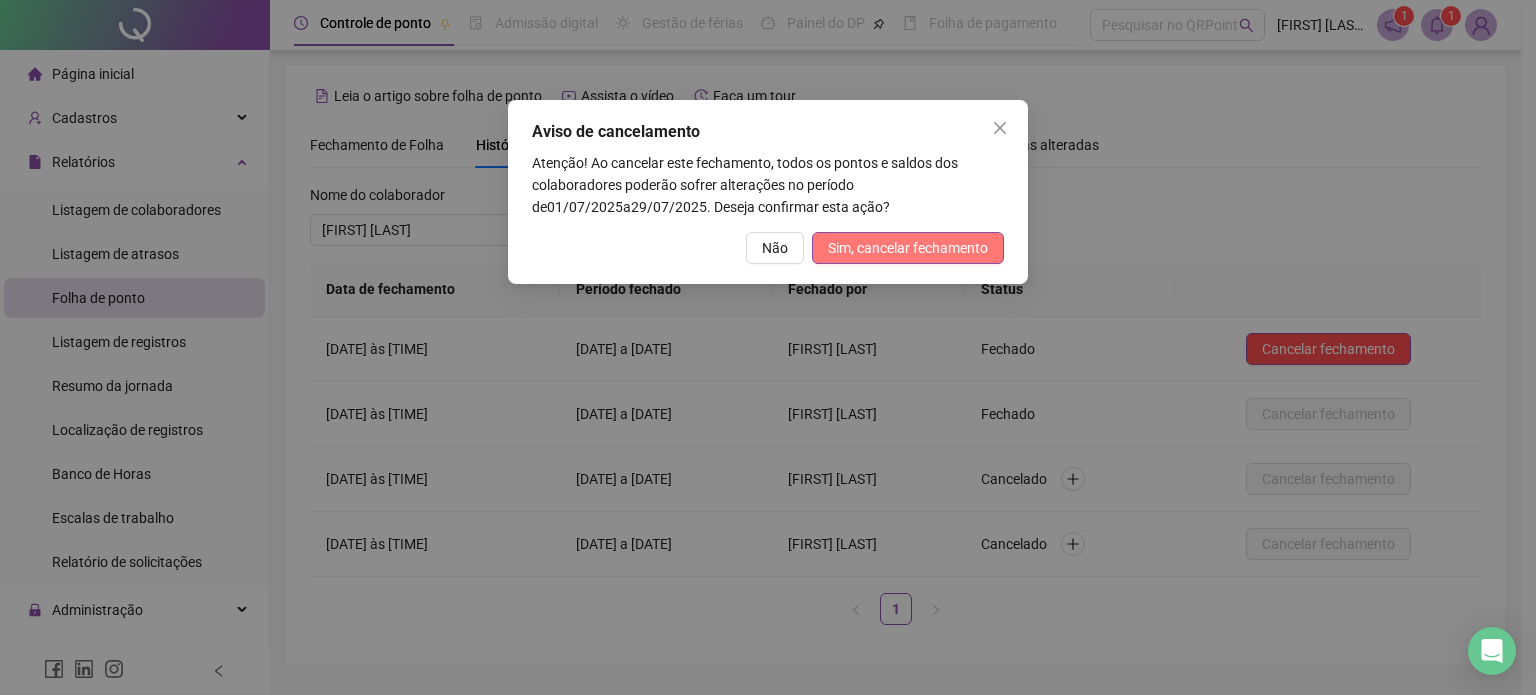 click on "Sim, cancelar fechamento" at bounding box center [908, 248] 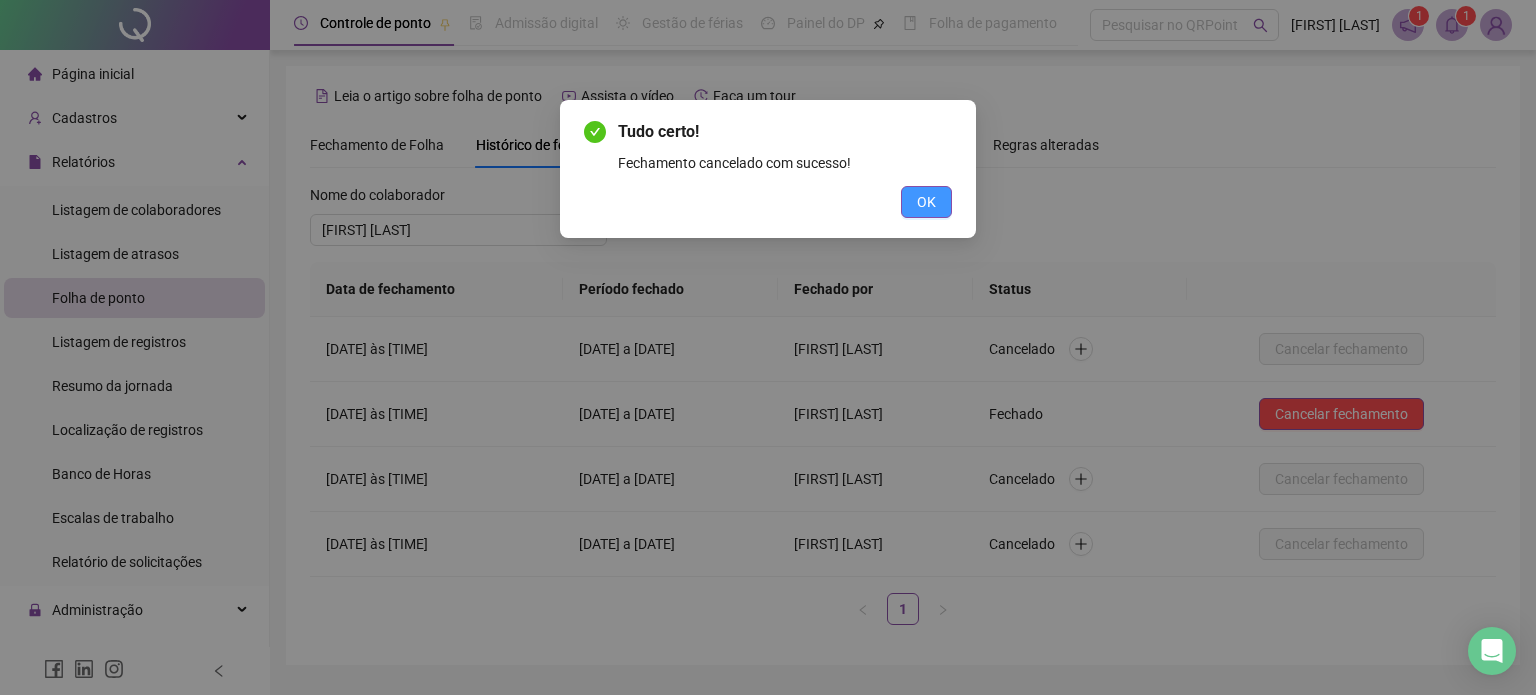 click on "OK" at bounding box center (926, 202) 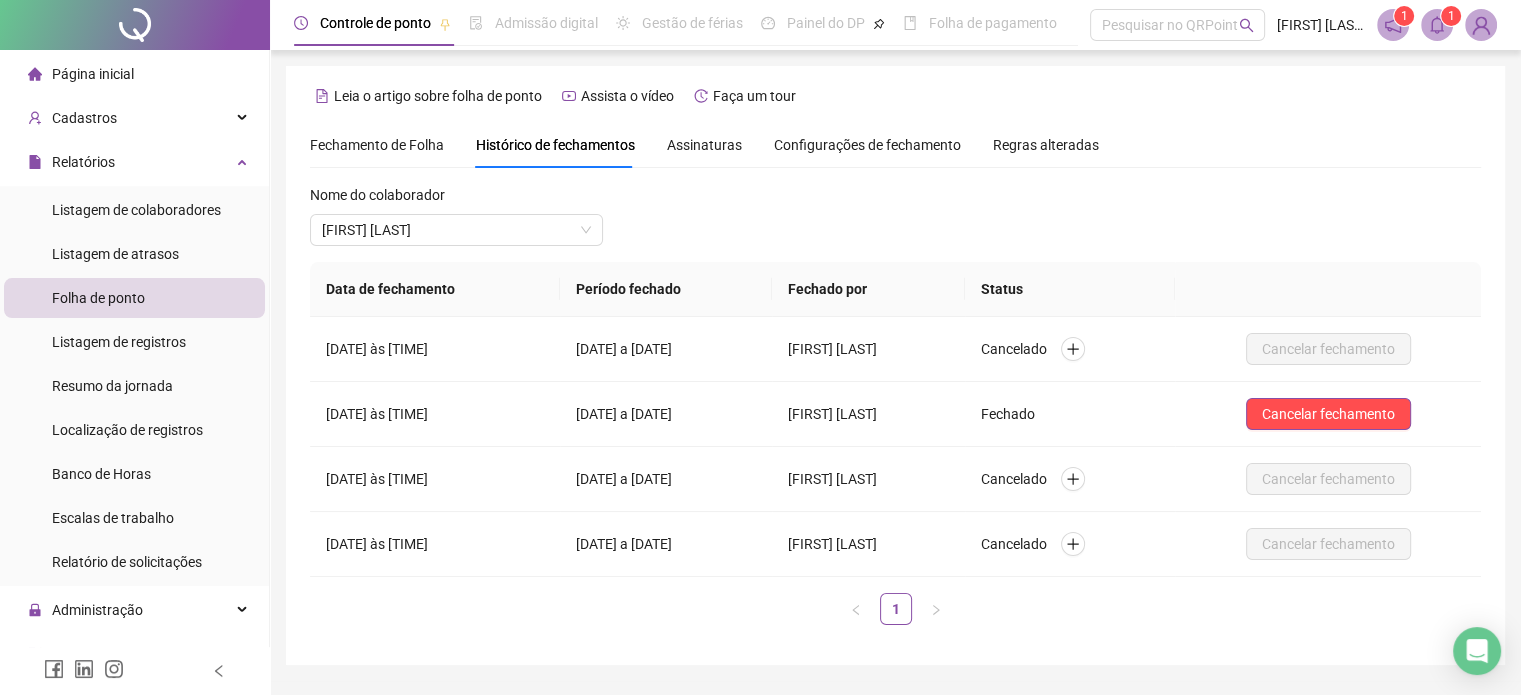 click on "Folha de ponto" at bounding box center (98, 298) 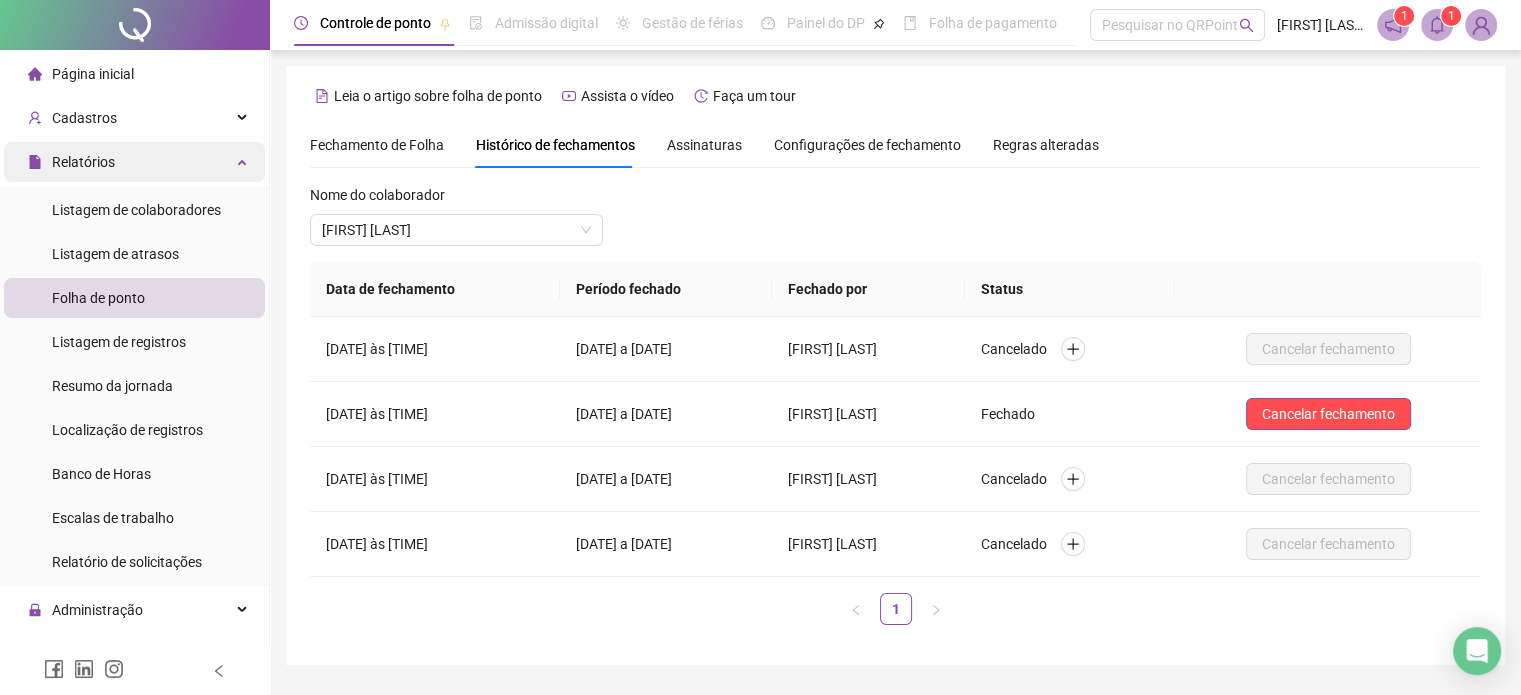click on "Relatórios" at bounding box center [134, 162] 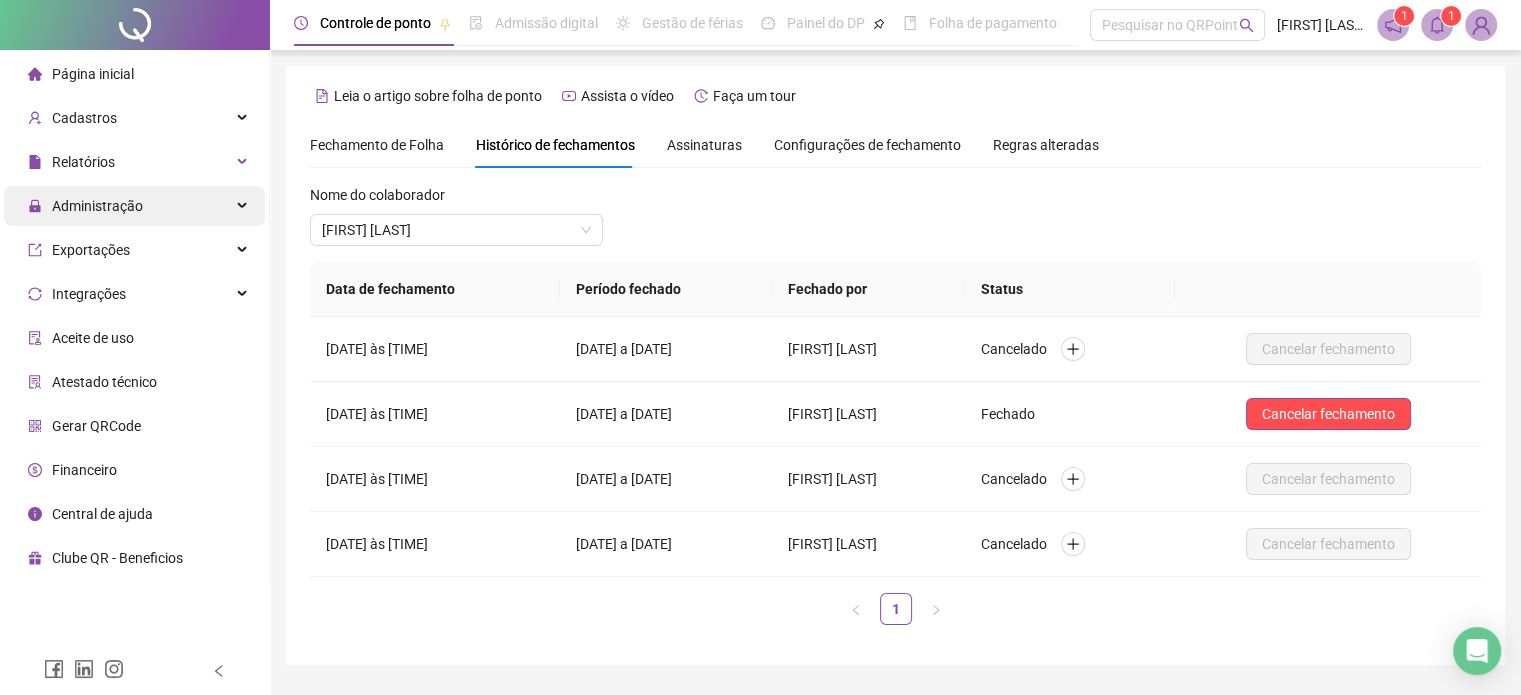 click on "Administração" at bounding box center [134, 206] 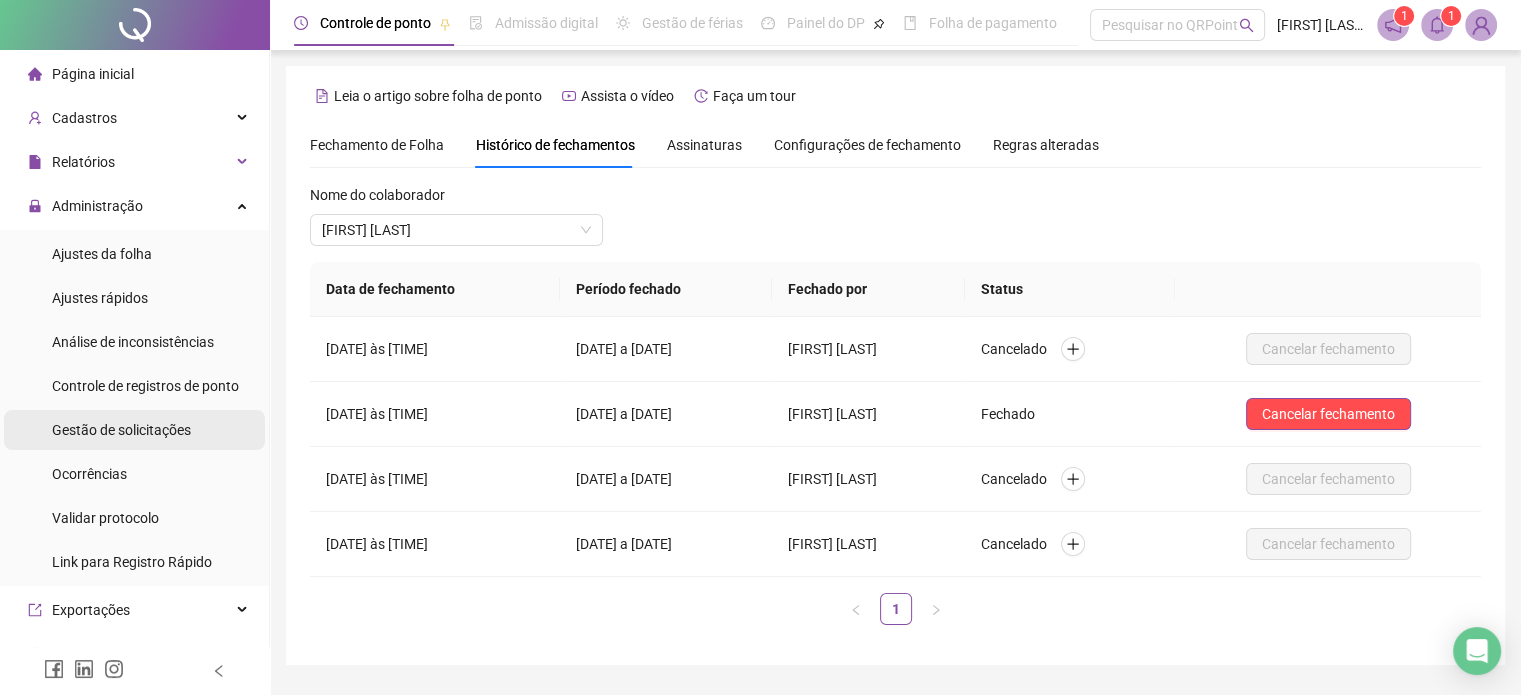 click on "Gestão de solicitações" at bounding box center (121, 430) 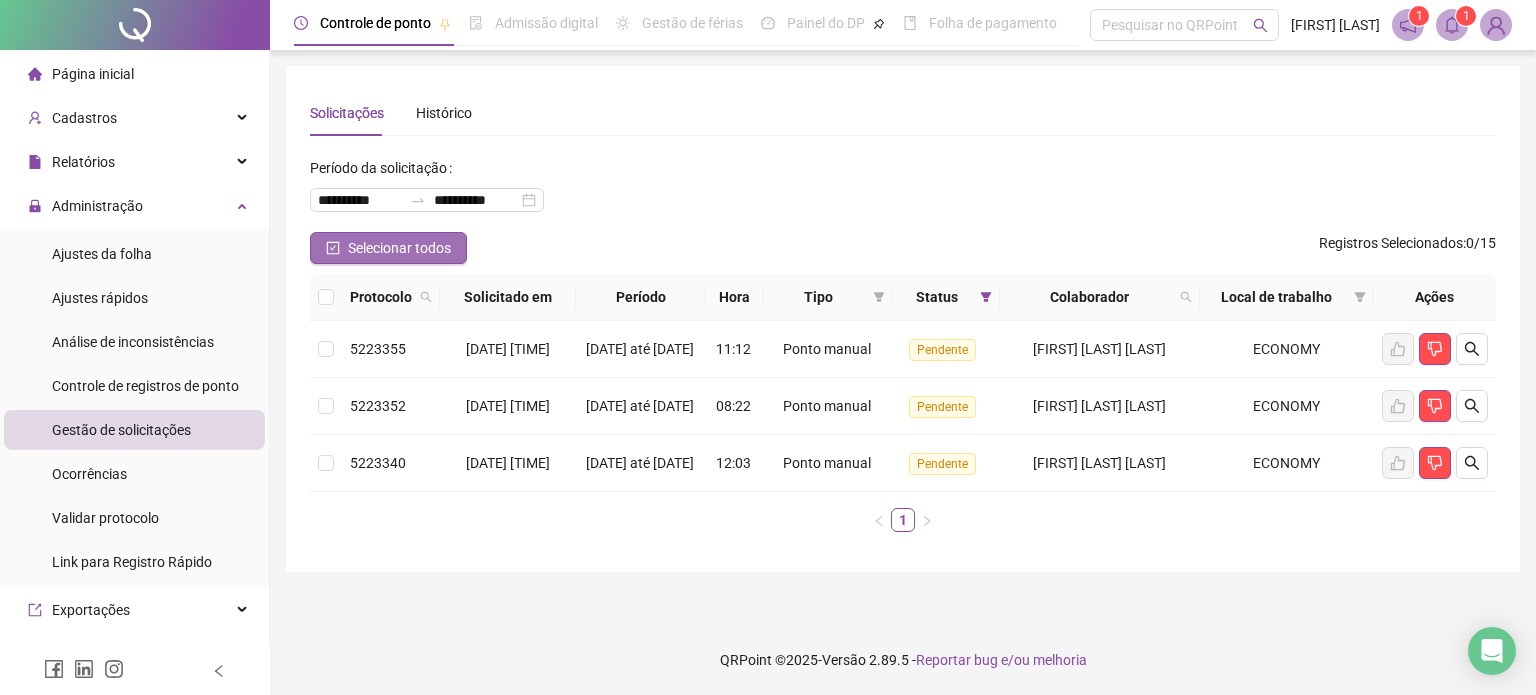 click on "Selecionar todos" at bounding box center (399, 248) 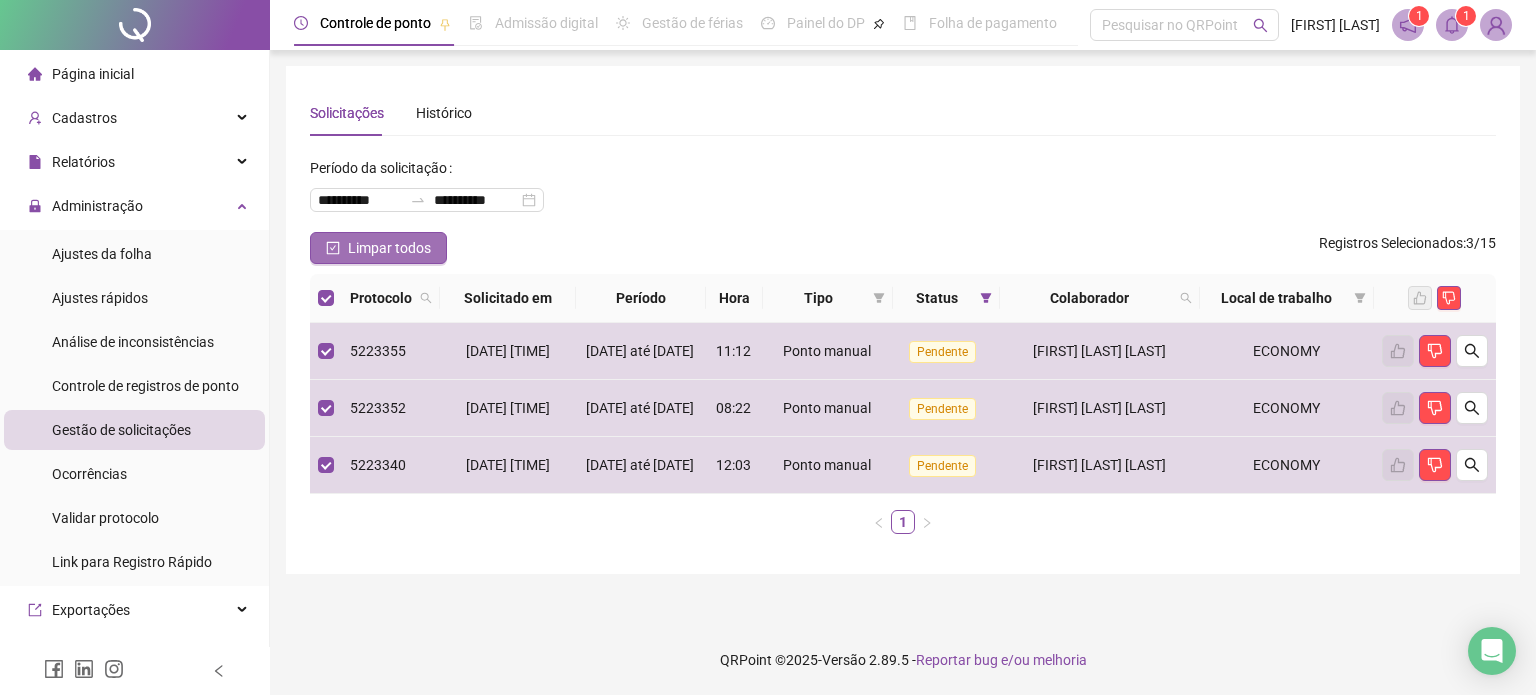 click on "Limpar todos" at bounding box center [389, 248] 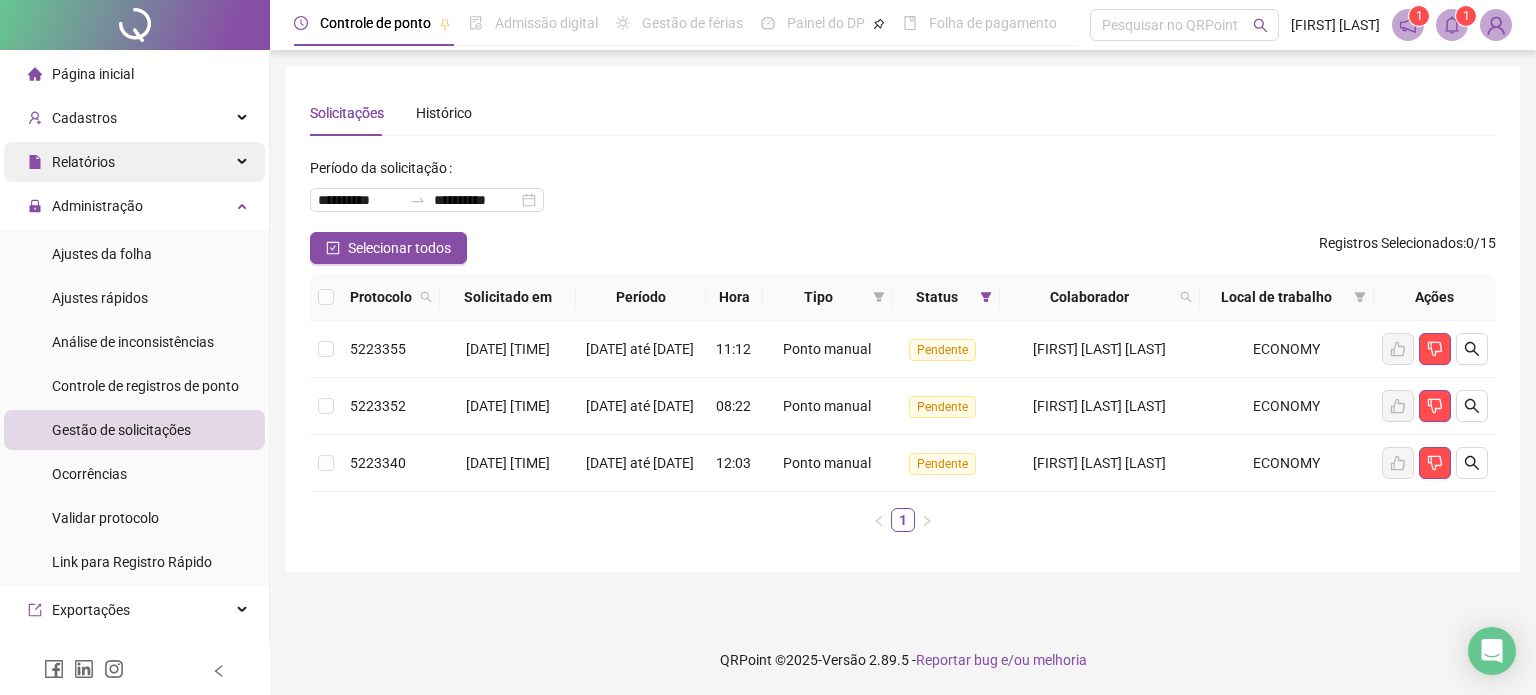 click on "Relatórios" at bounding box center [134, 162] 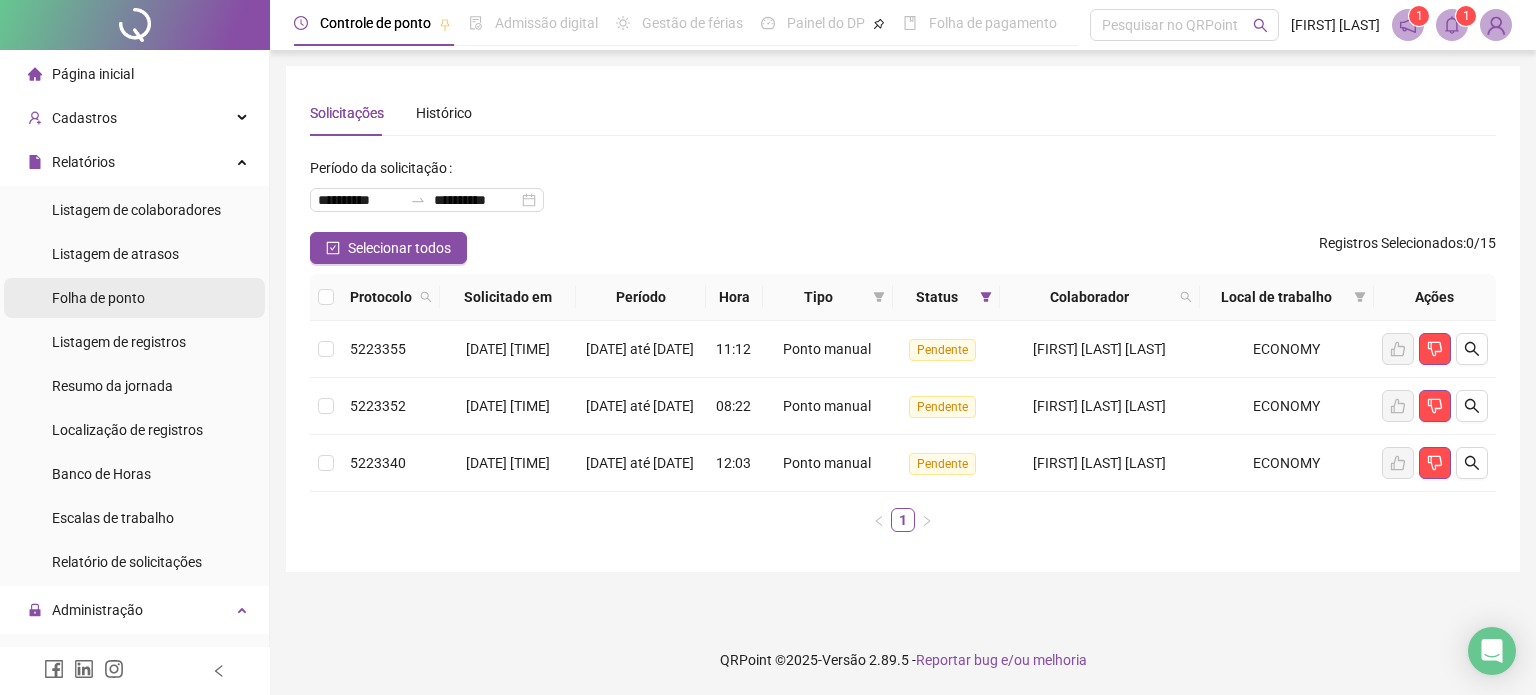 click on "Folha de ponto" at bounding box center [98, 298] 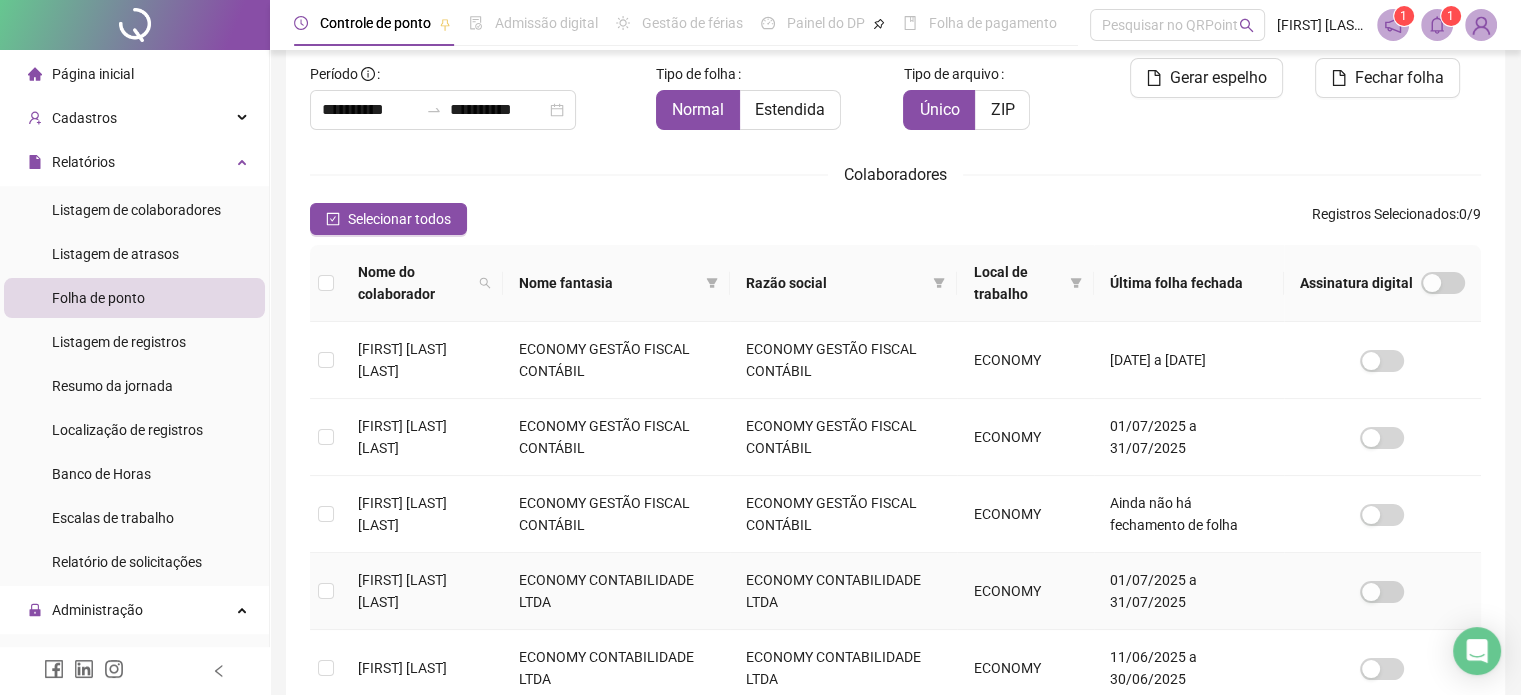 scroll, scrollTop: 161, scrollLeft: 0, axis: vertical 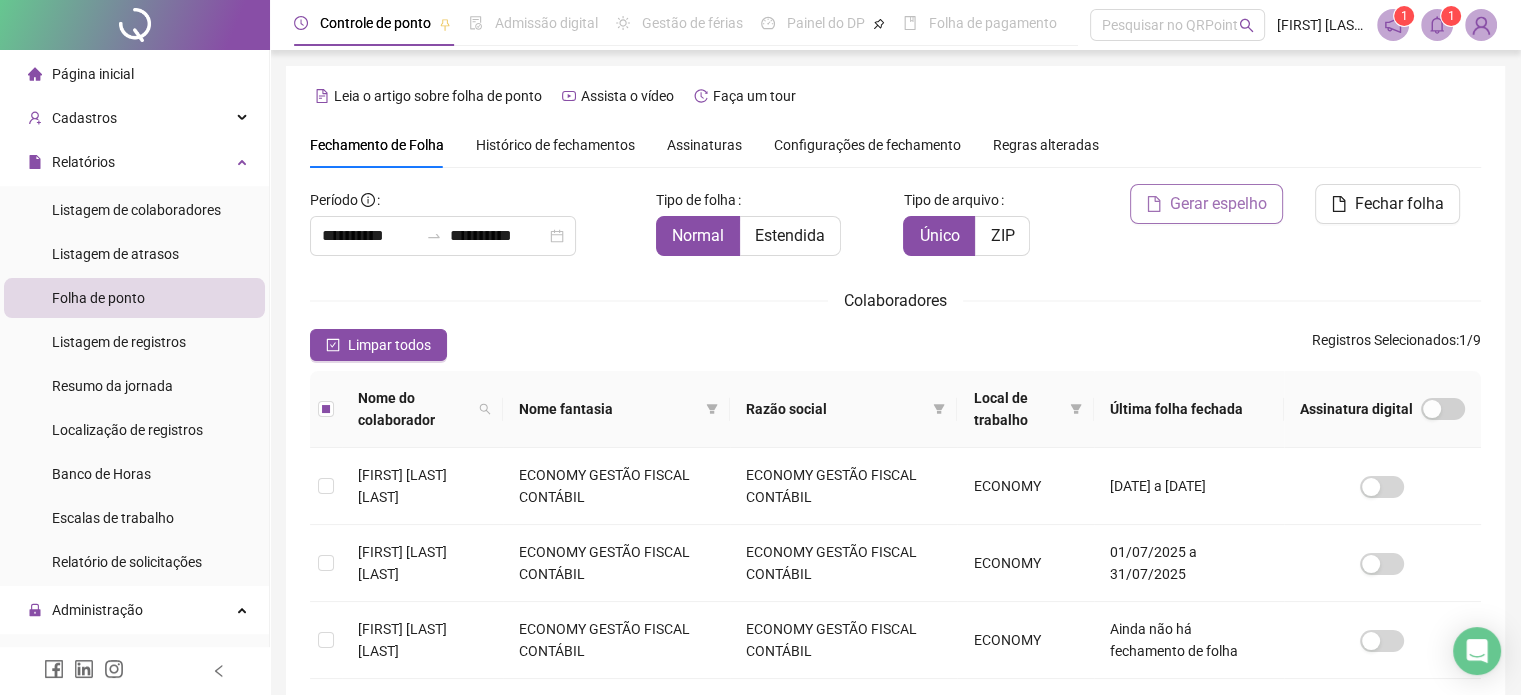 click on "Gerar espelho" at bounding box center [1218, 204] 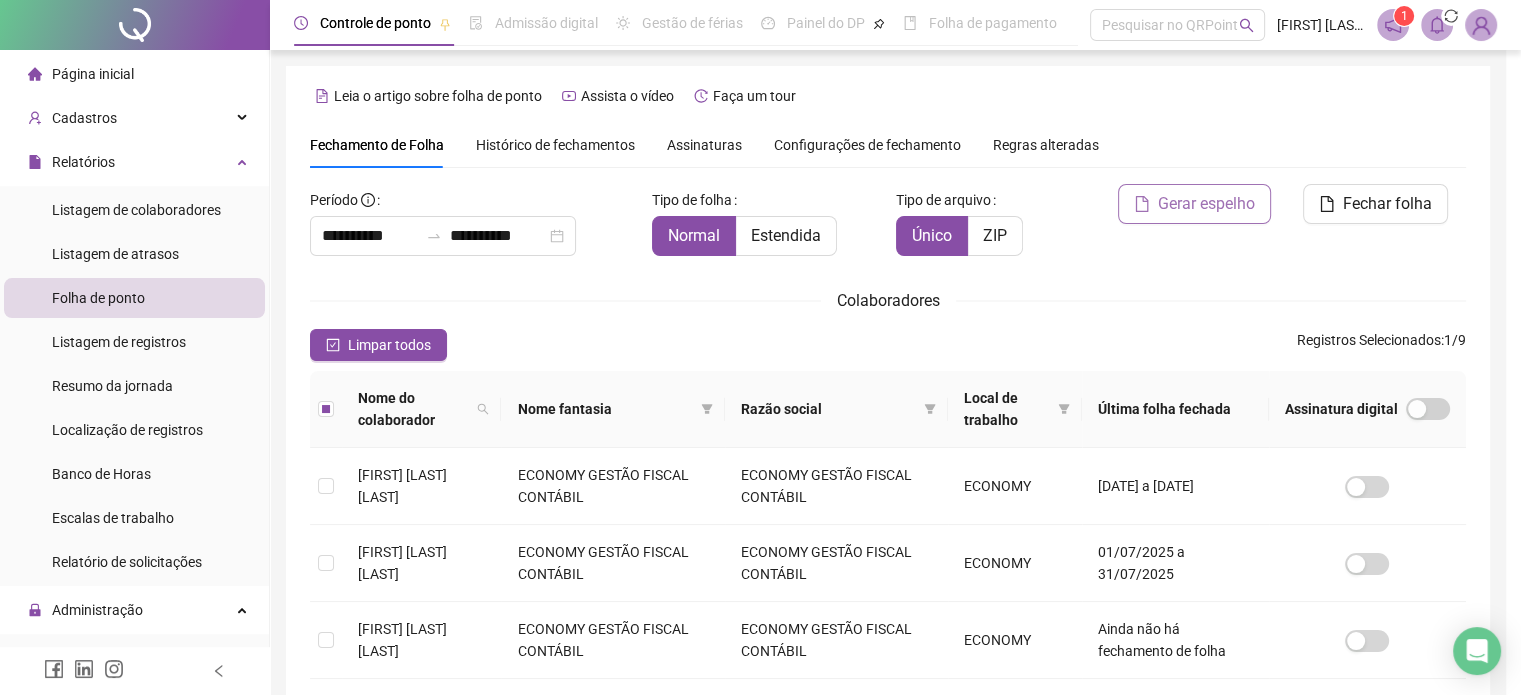 scroll, scrollTop: 61, scrollLeft: 0, axis: vertical 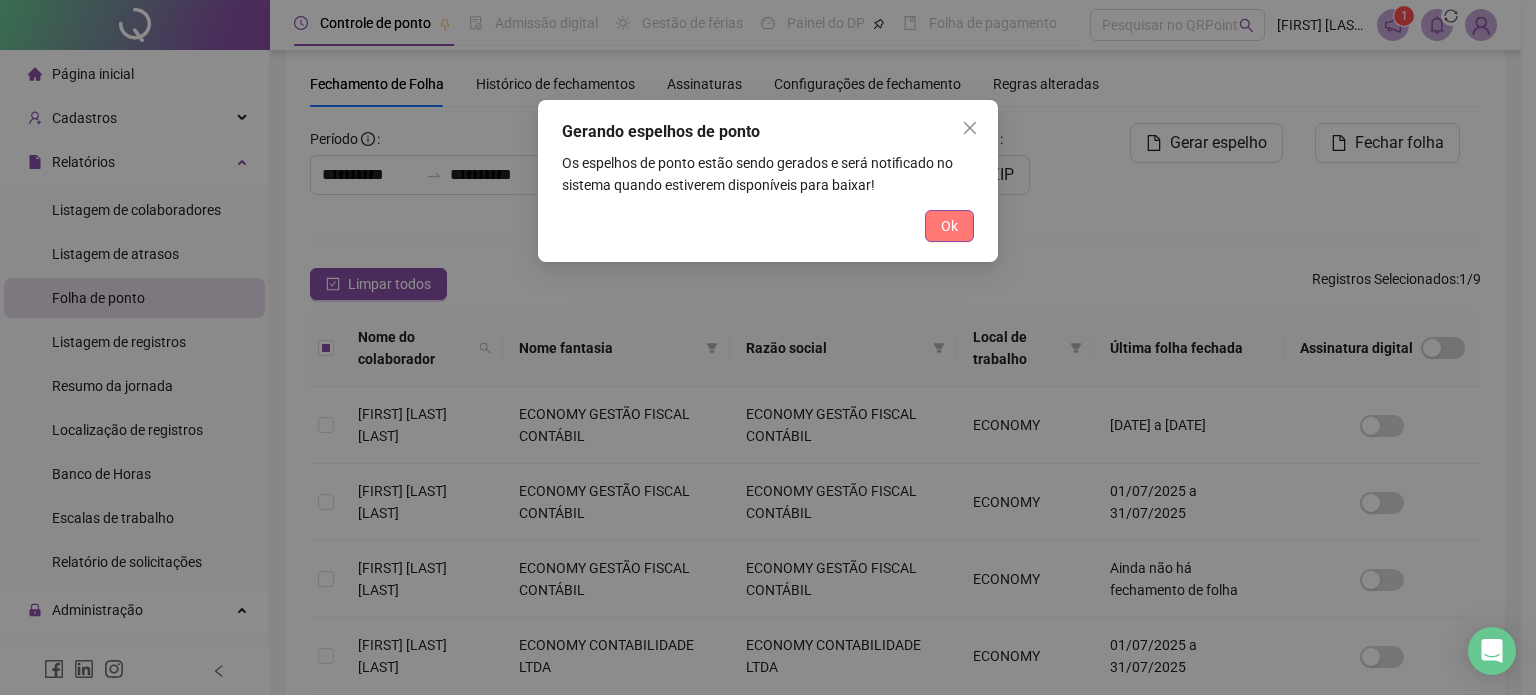 click on "Ok" at bounding box center [949, 226] 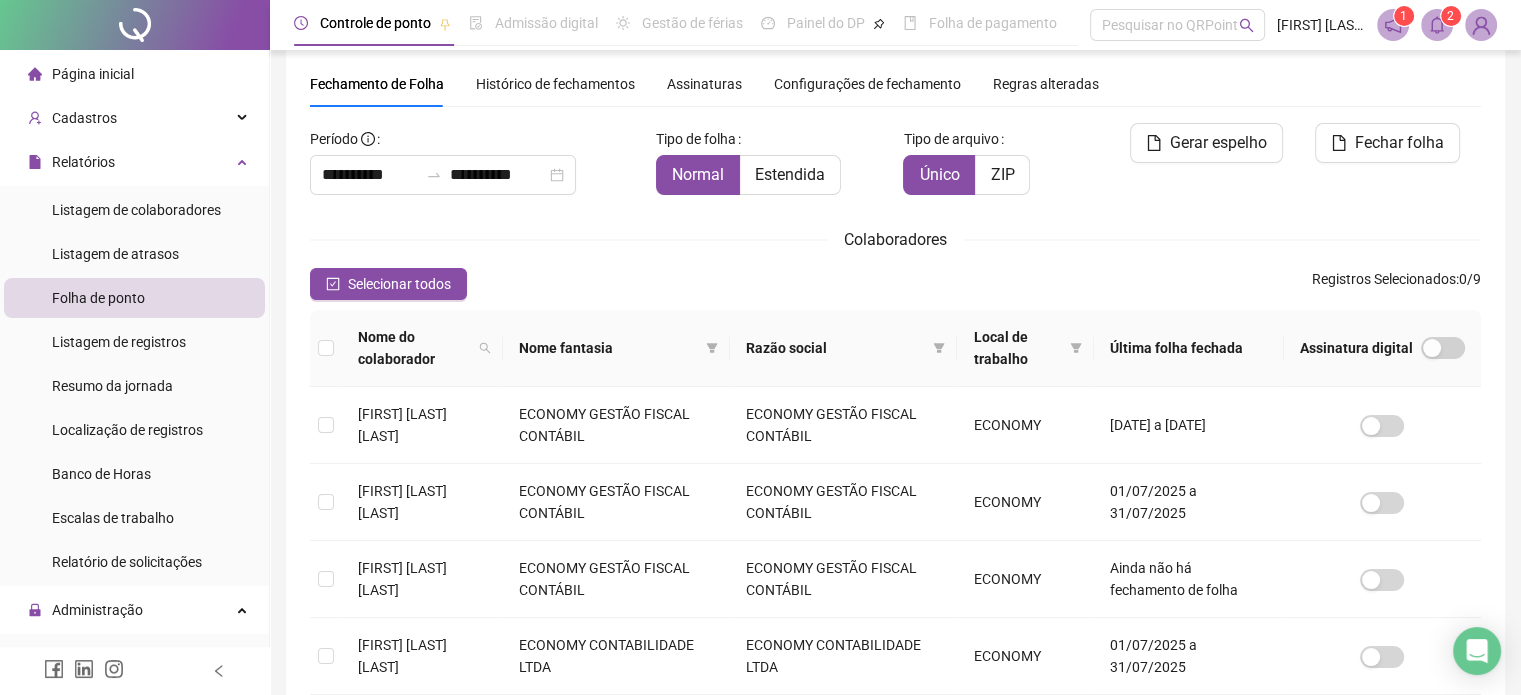 click 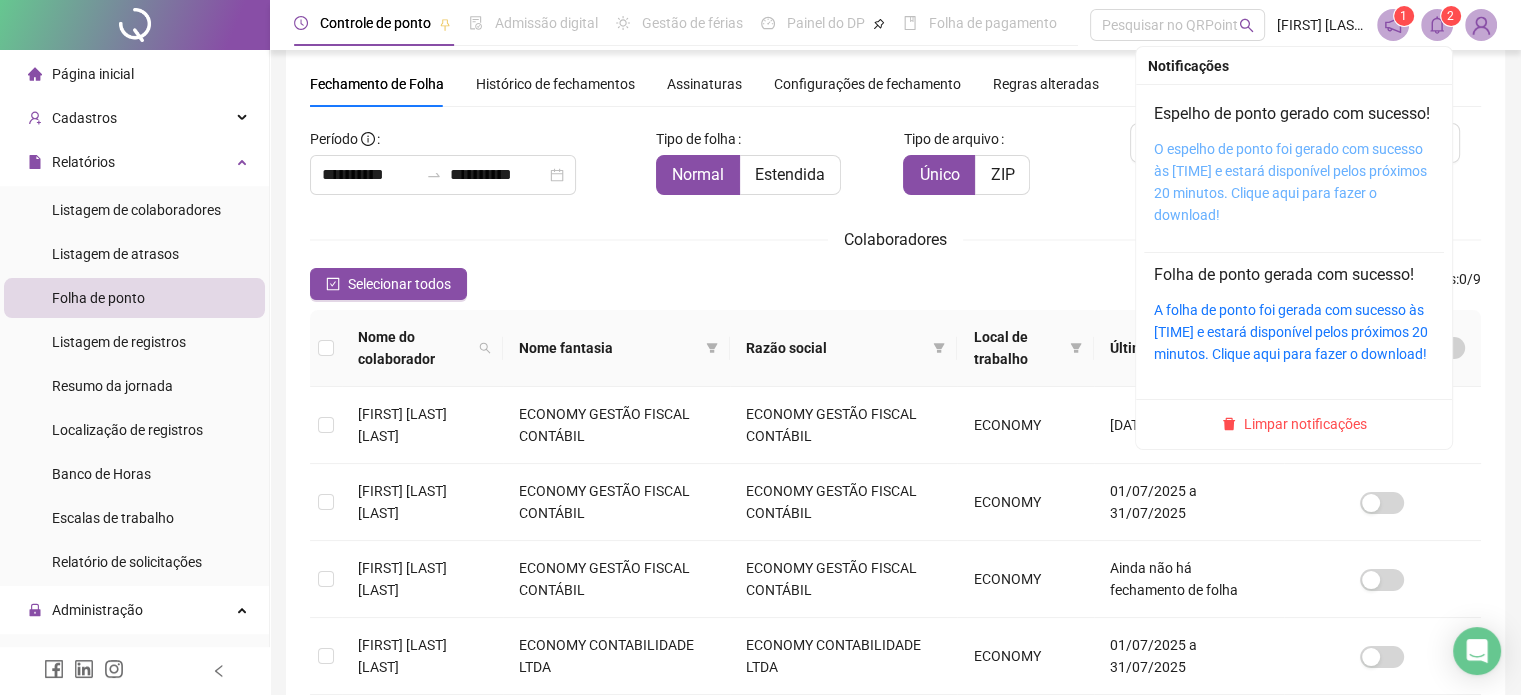 click on "O espelho de ponto foi gerado com sucesso às [TIME] e estará disponível pelos próximos 20 minutos.
Clique aqui para fazer o download!" at bounding box center (1290, 182) 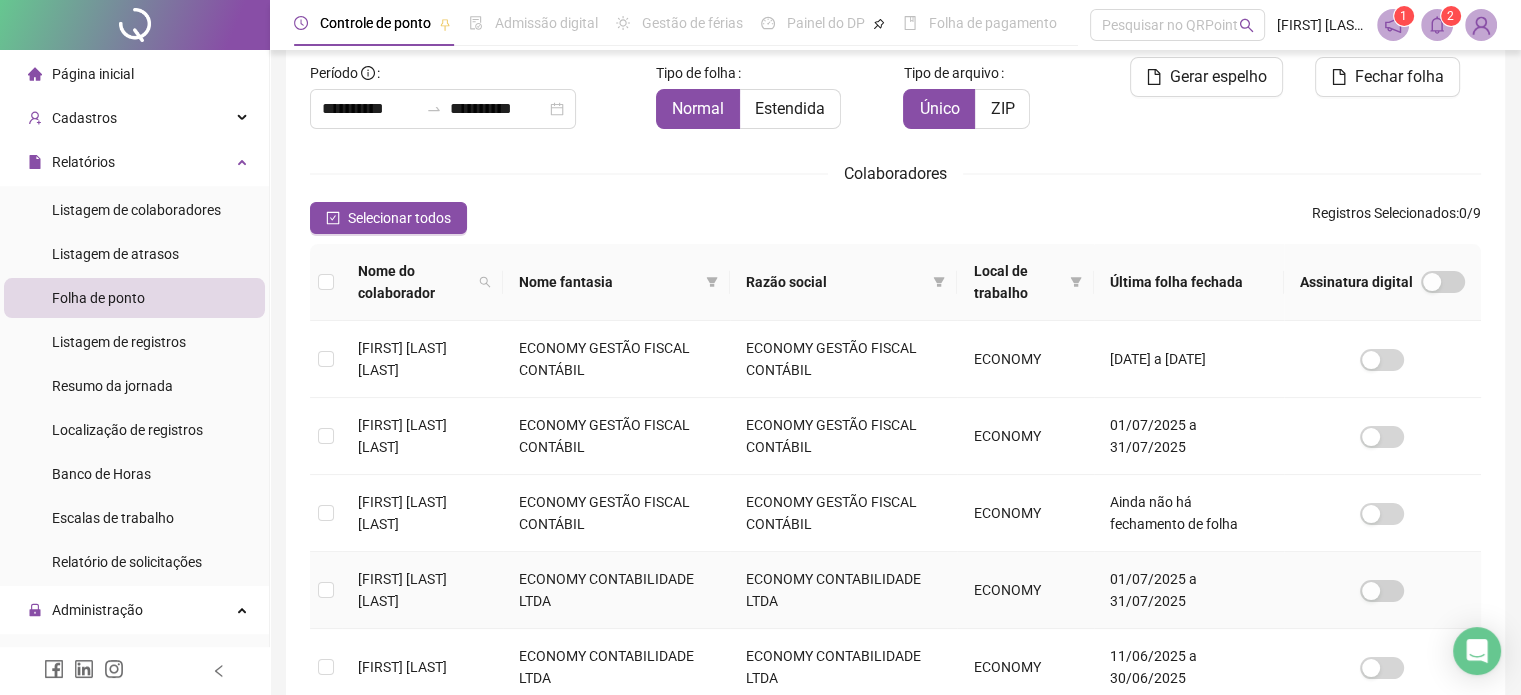 scroll, scrollTop: 161, scrollLeft: 0, axis: vertical 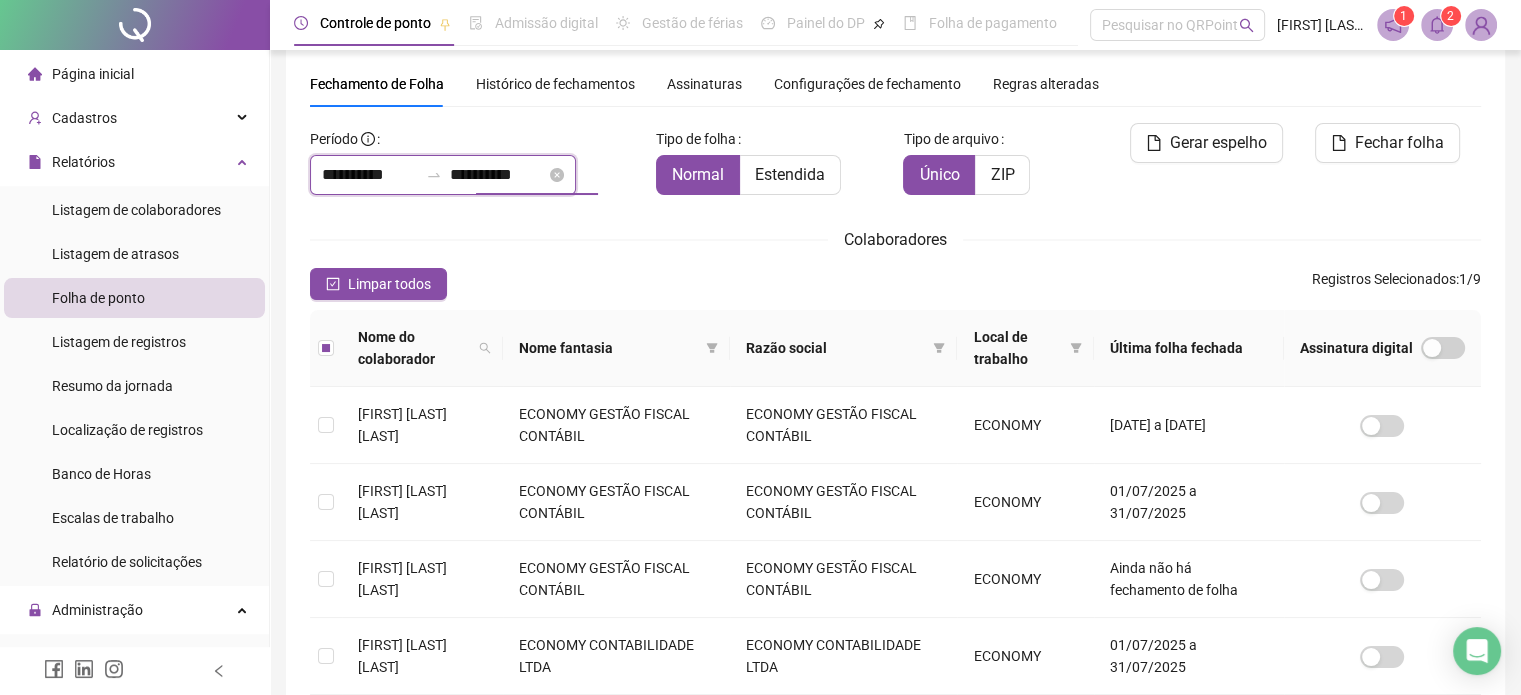 click on "**********" at bounding box center [498, 175] 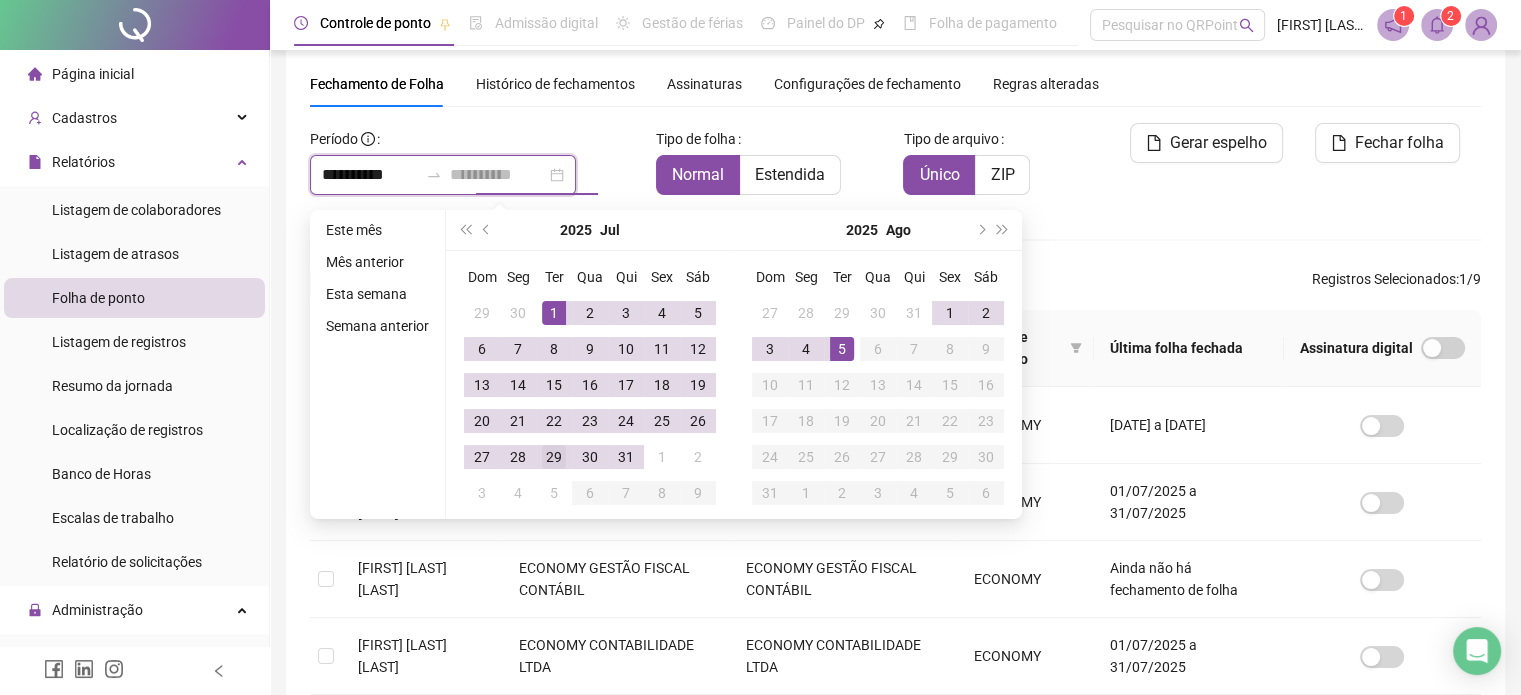type on "**********" 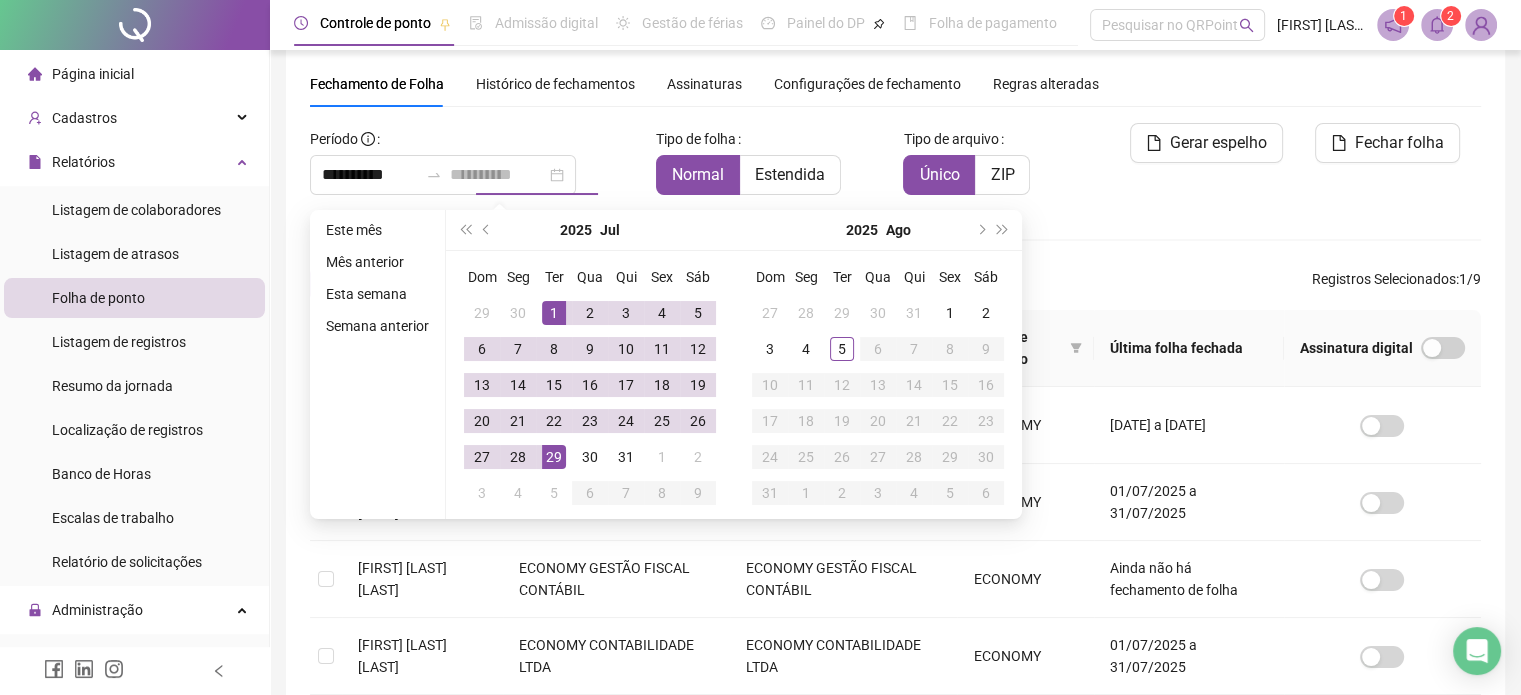 click on "29" at bounding box center [554, 457] 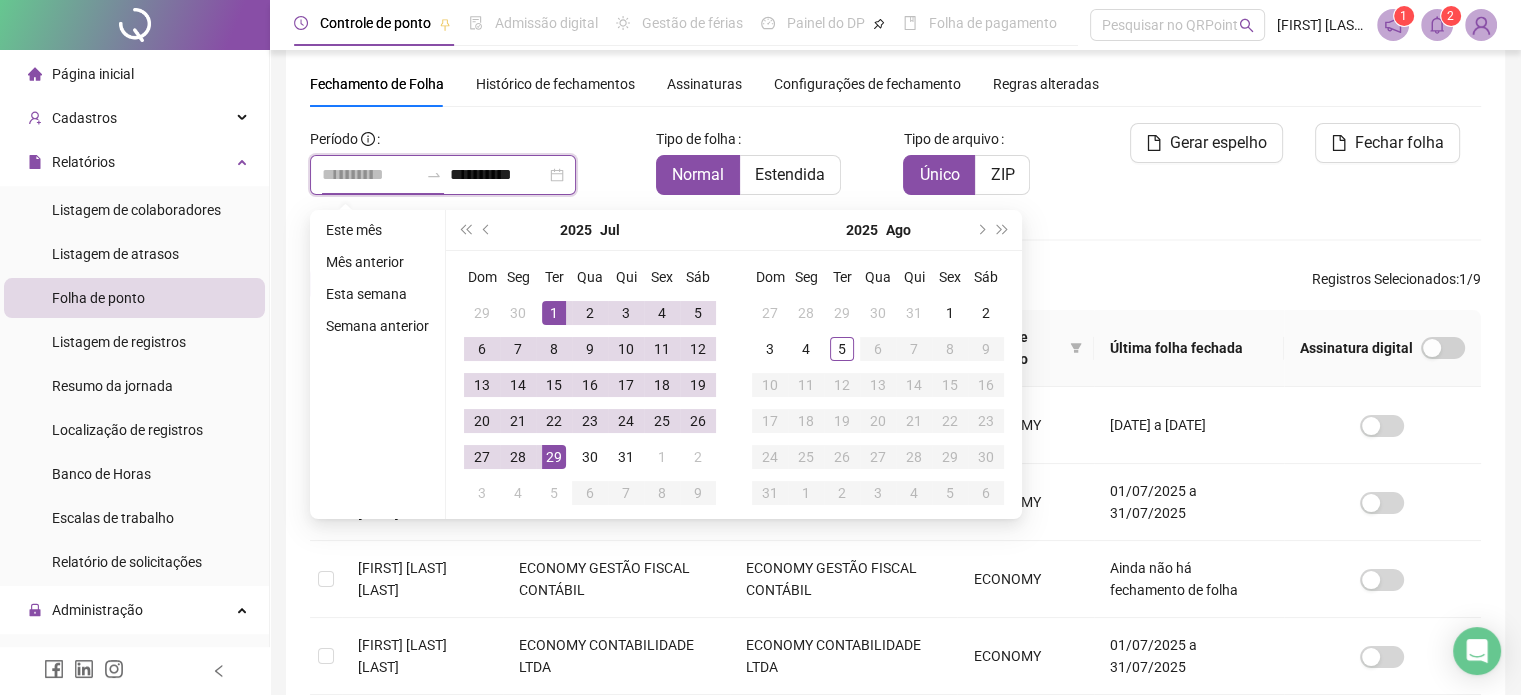 type on "**********" 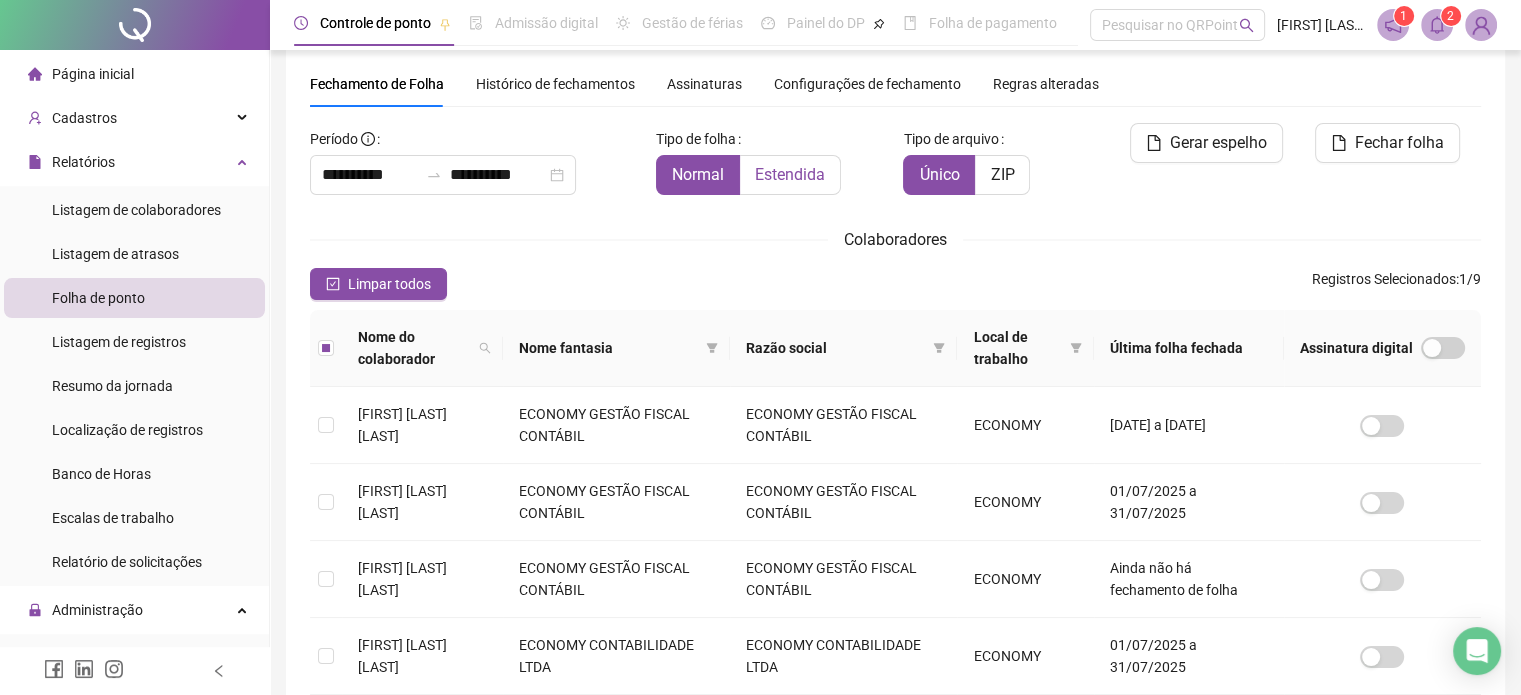 click on "Estendida" at bounding box center [790, 174] 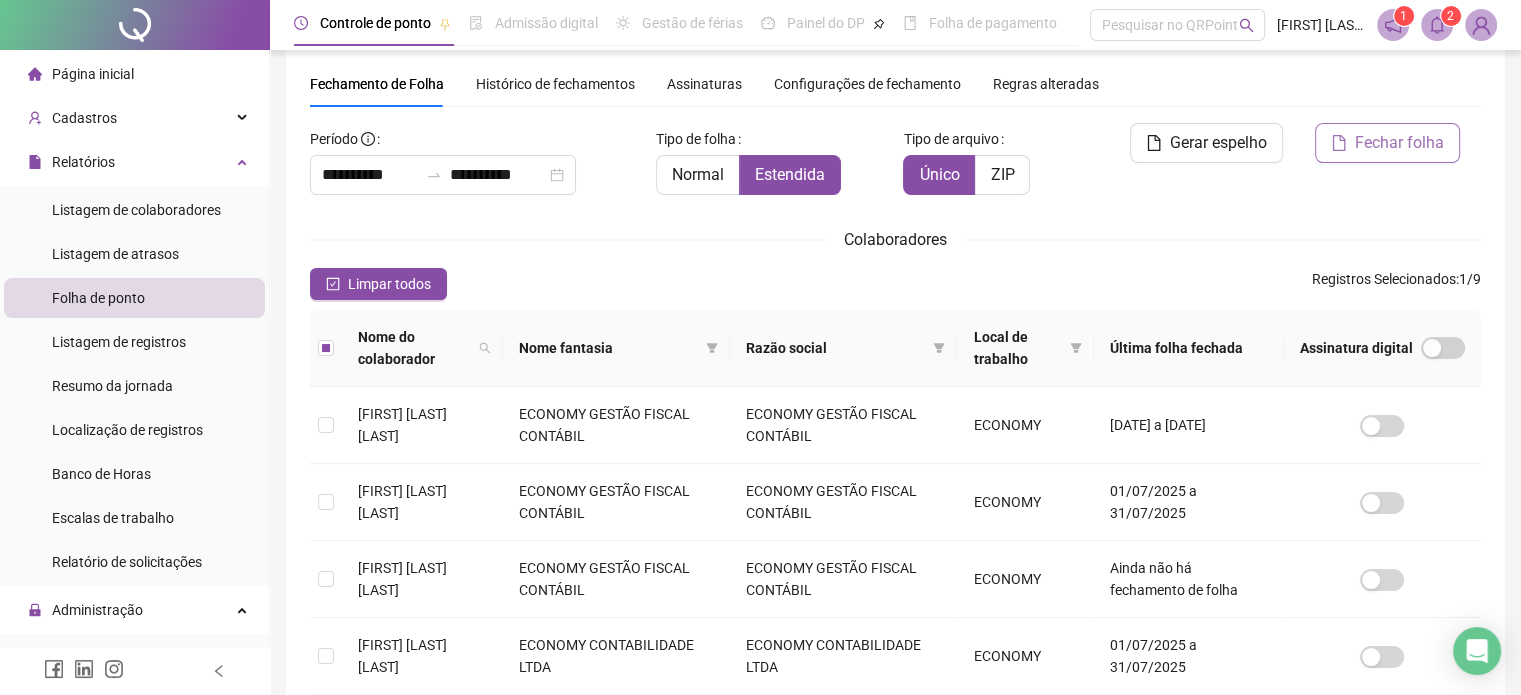 click on "Fechar folha" at bounding box center (1399, 143) 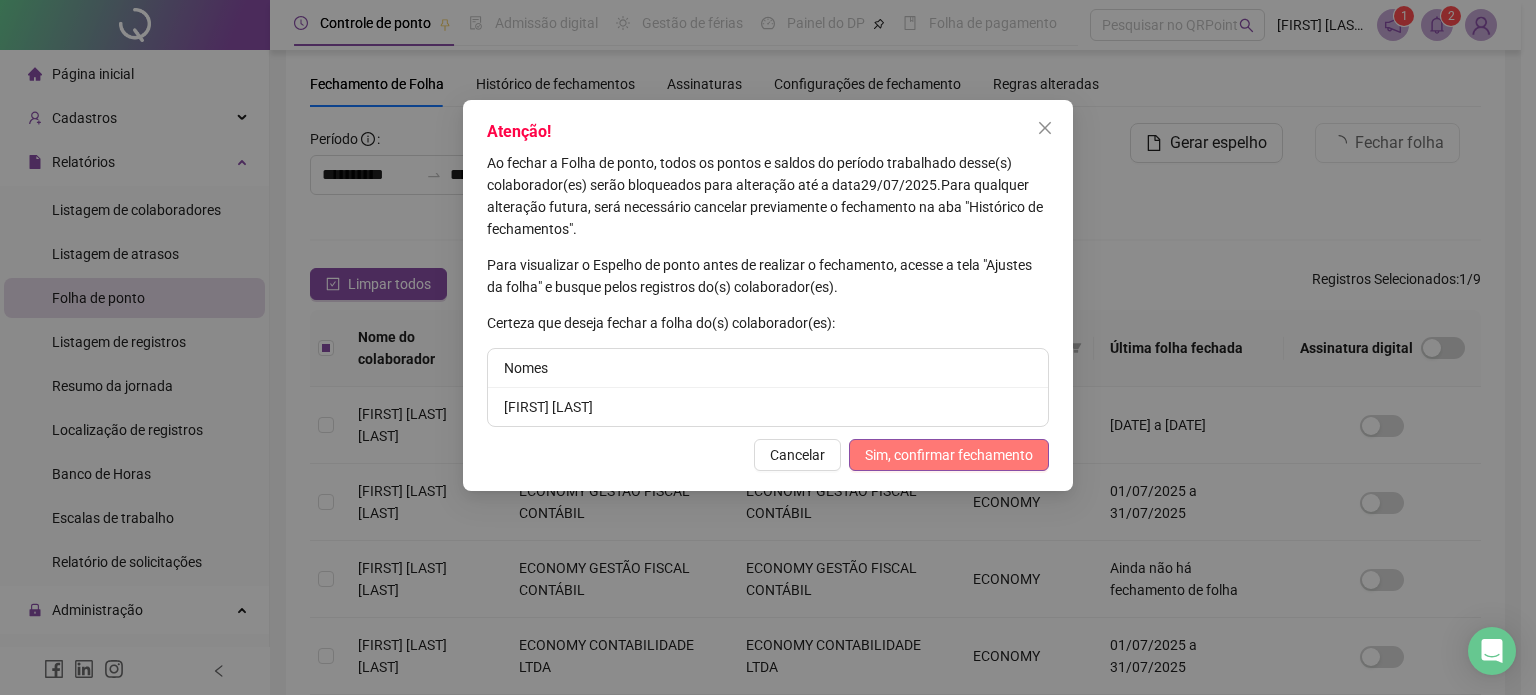 click on "Sim, confirmar fechamento" at bounding box center (949, 455) 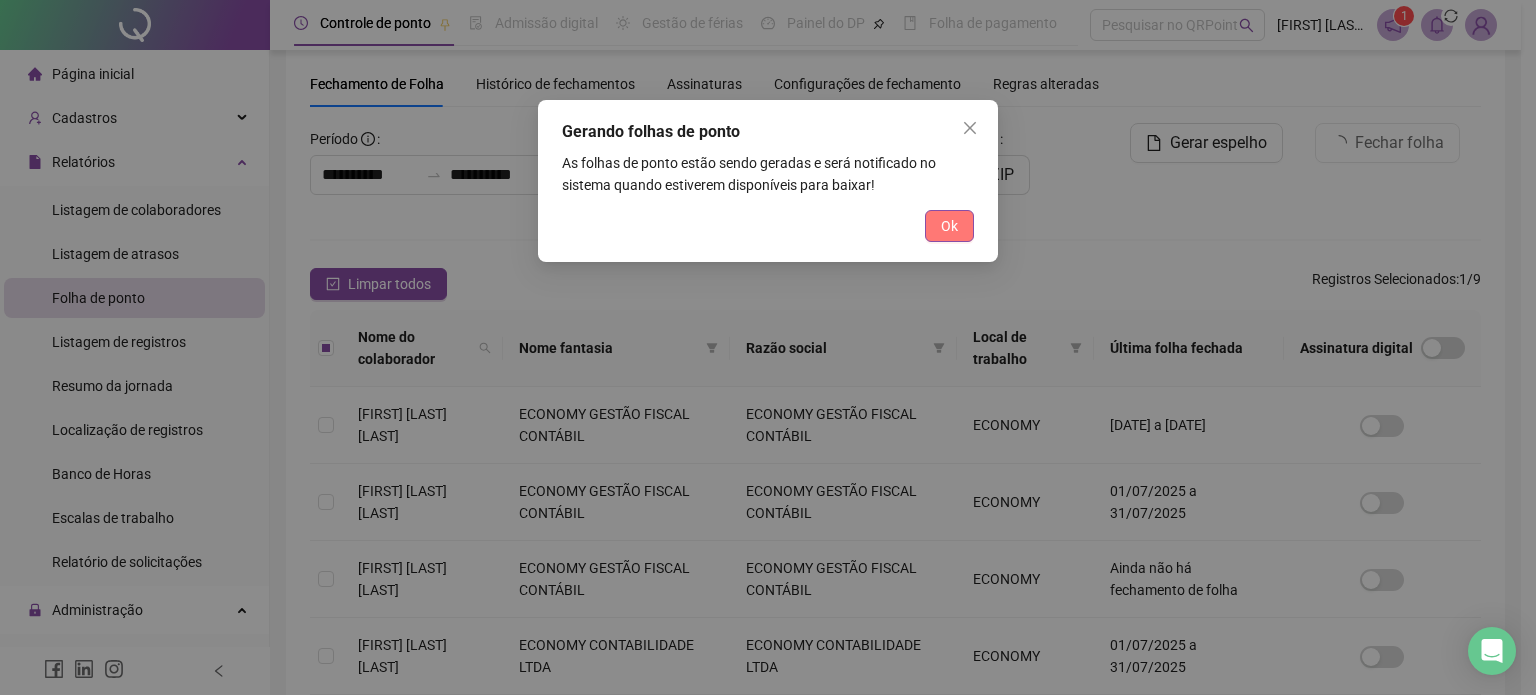 click on "Ok" at bounding box center (949, 226) 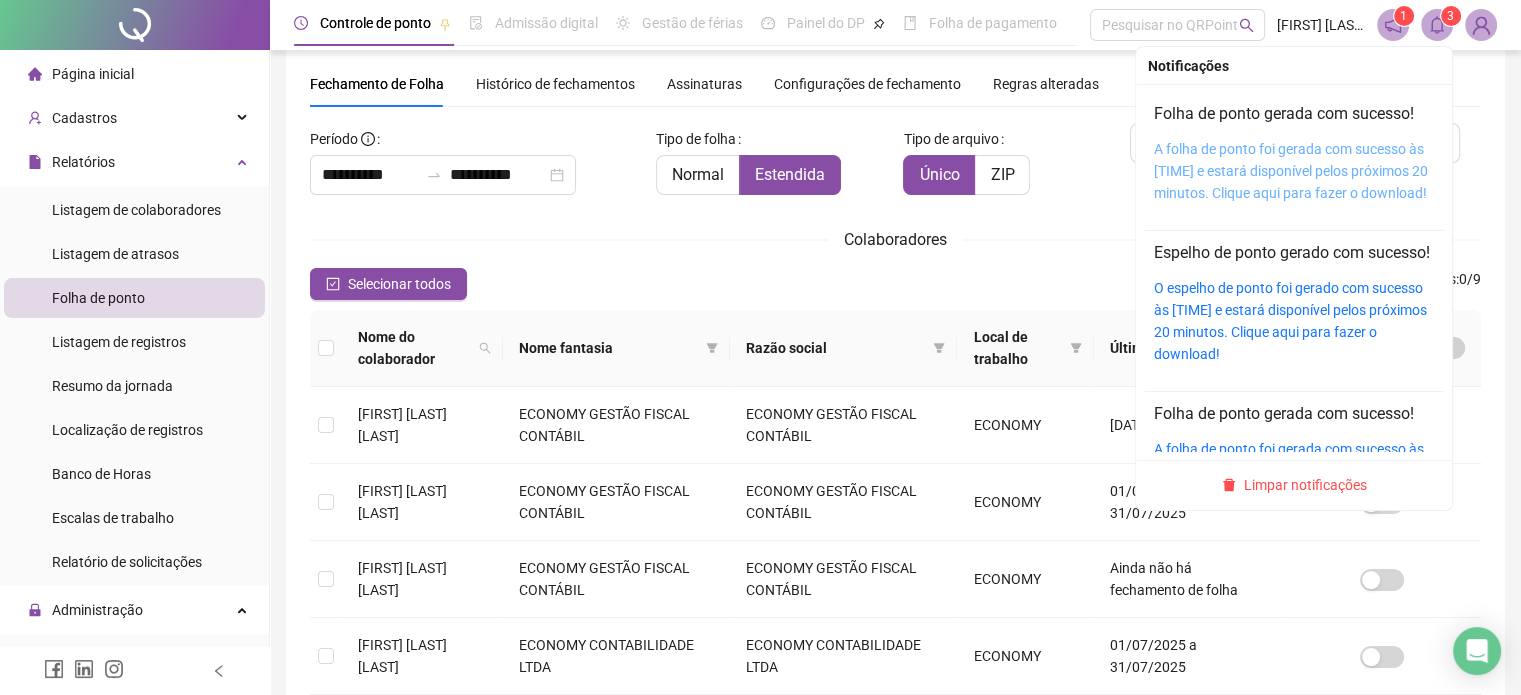 click on "A folha de ponto foi gerada com sucesso às [TIME] e estará disponível pelos próximos 20 minutos.
Clique aqui para fazer o download!" at bounding box center [1291, 171] 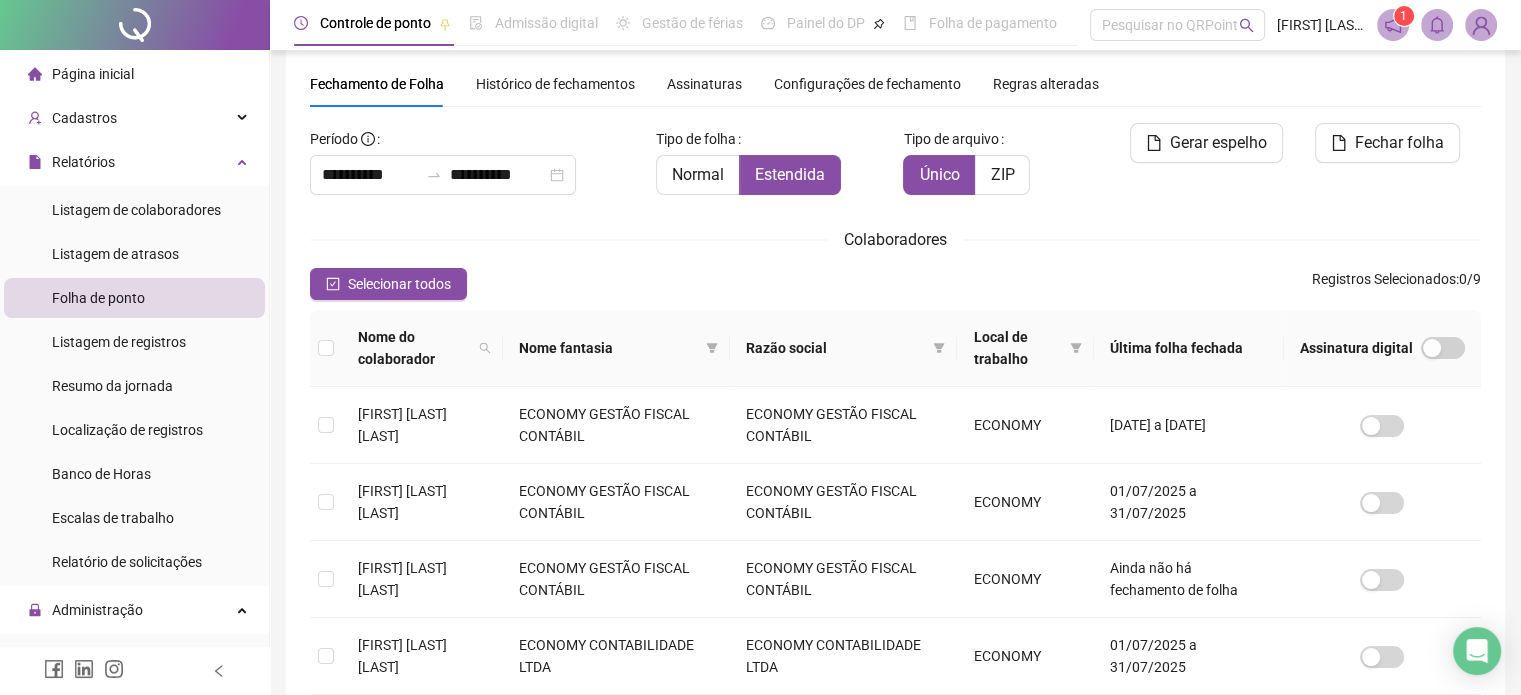 click at bounding box center (1481, 25) 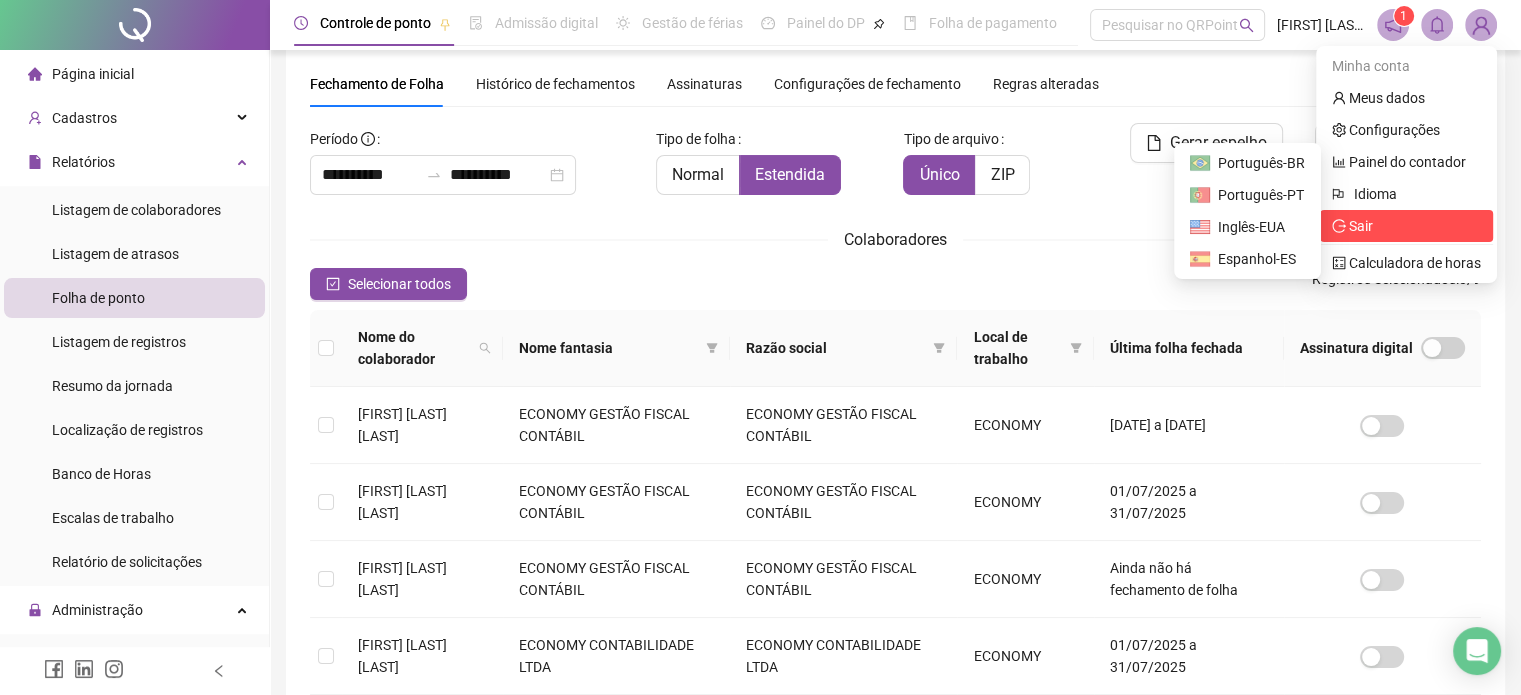 click on "Sair" at bounding box center (1361, 226) 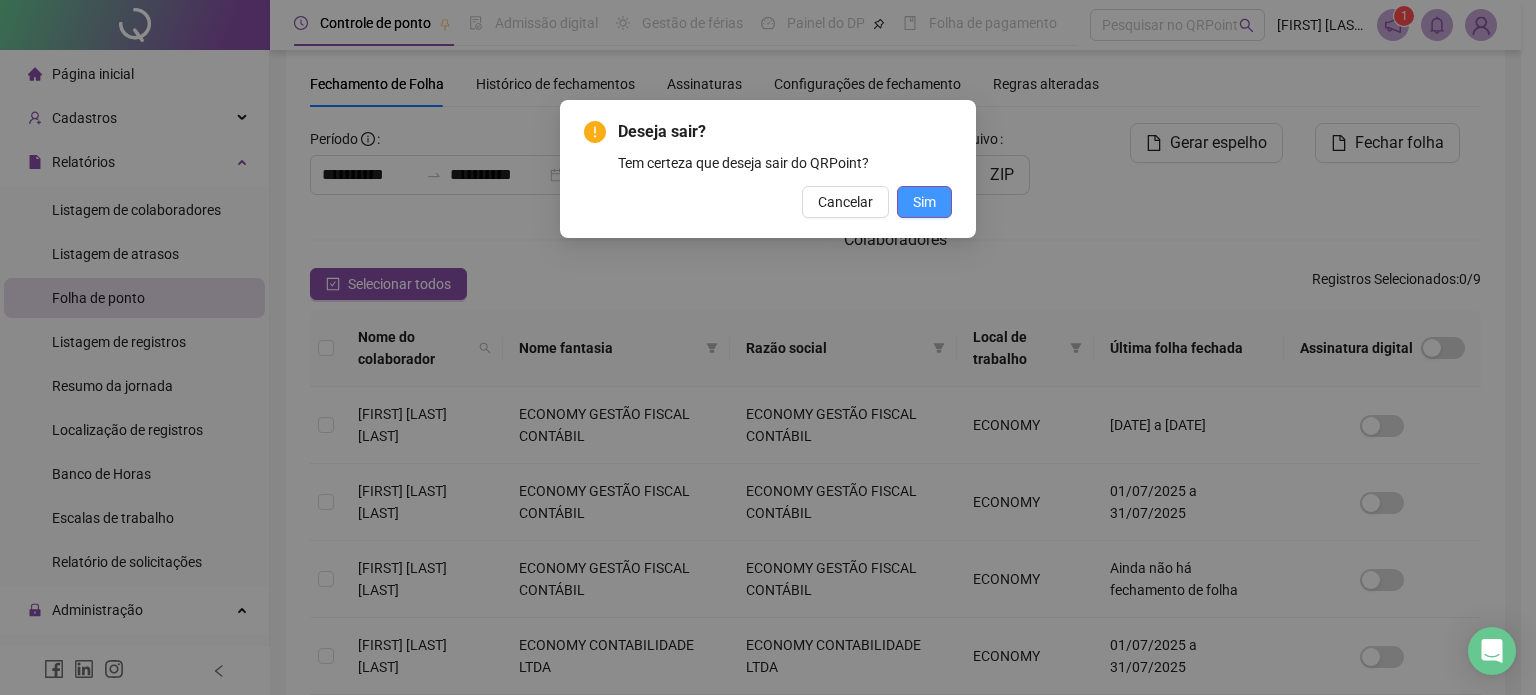 click on "Sim" at bounding box center [924, 202] 